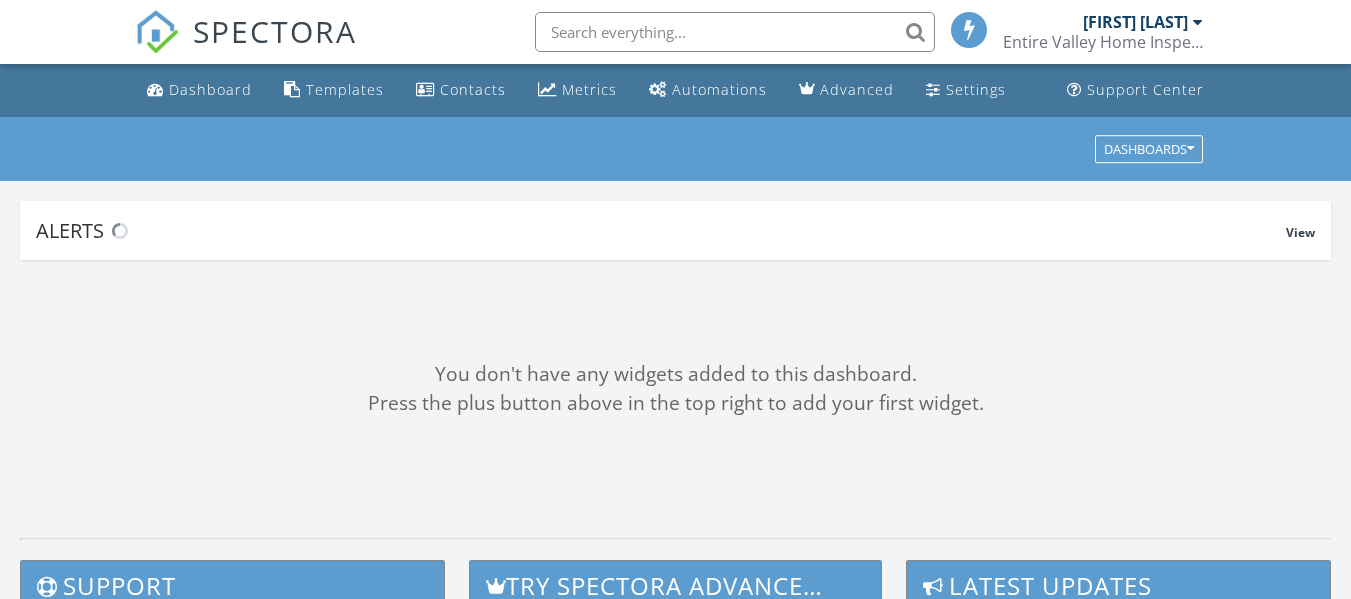 scroll, scrollTop: 0, scrollLeft: 0, axis: both 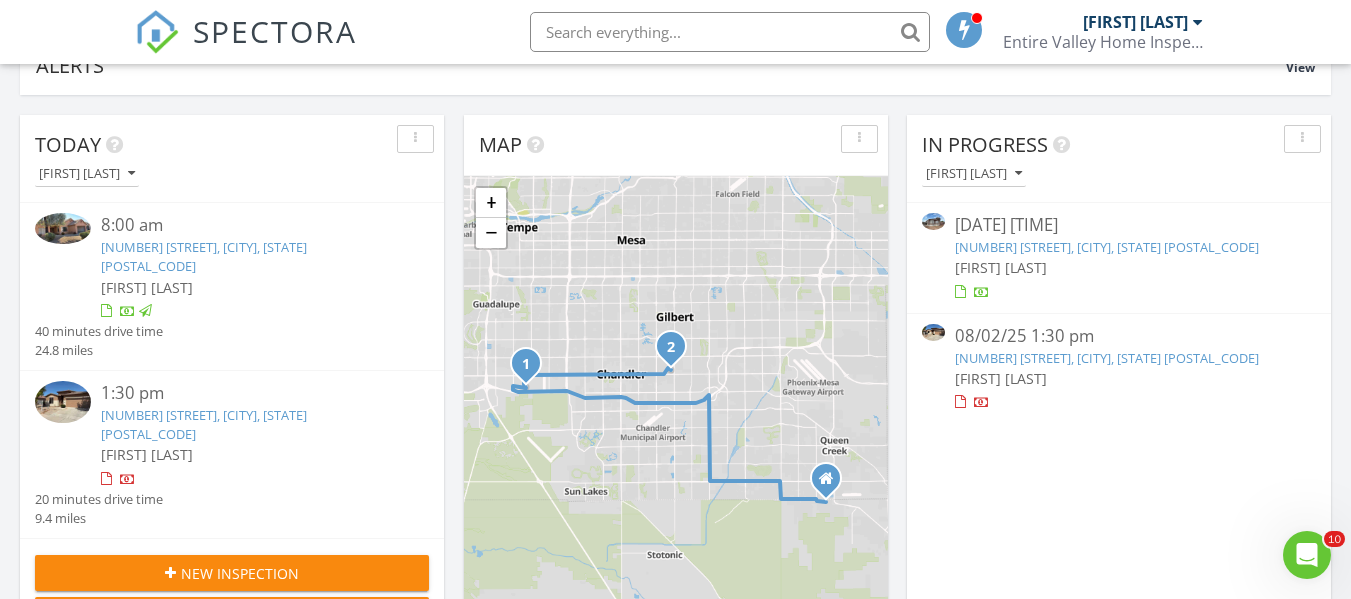 click on "381 N Bell Pl, Chandler, AZ 85225" at bounding box center (204, 424) 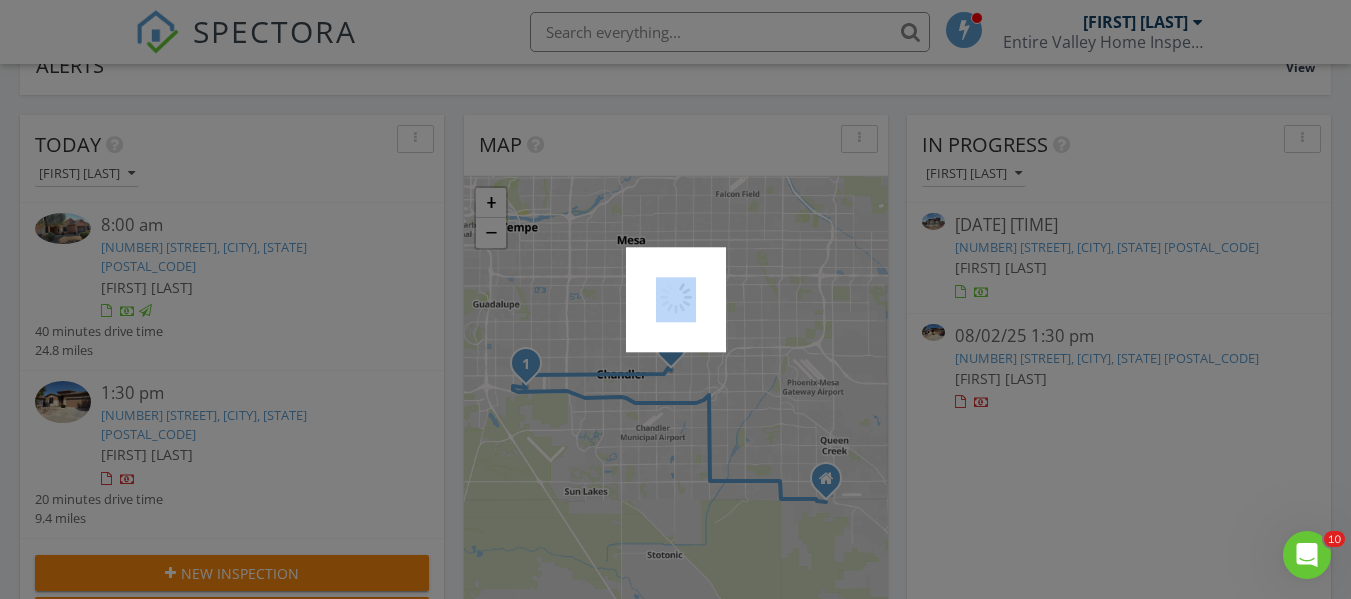 click at bounding box center (675, 299) 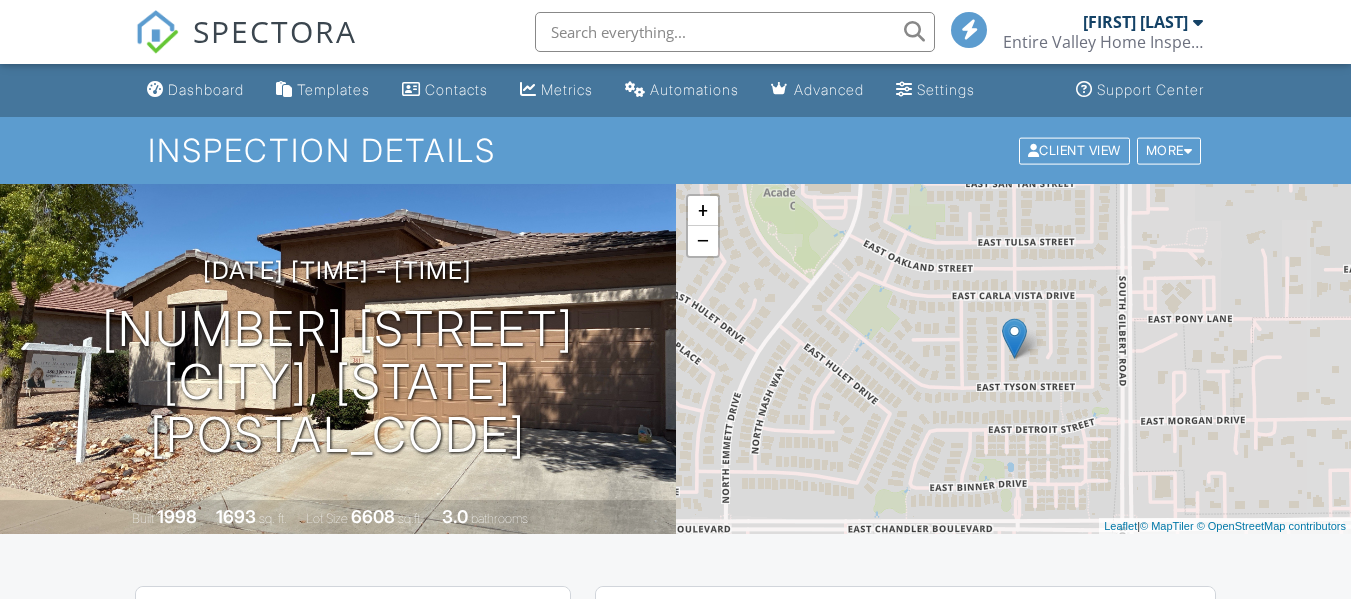 scroll, scrollTop: 0, scrollLeft: 0, axis: both 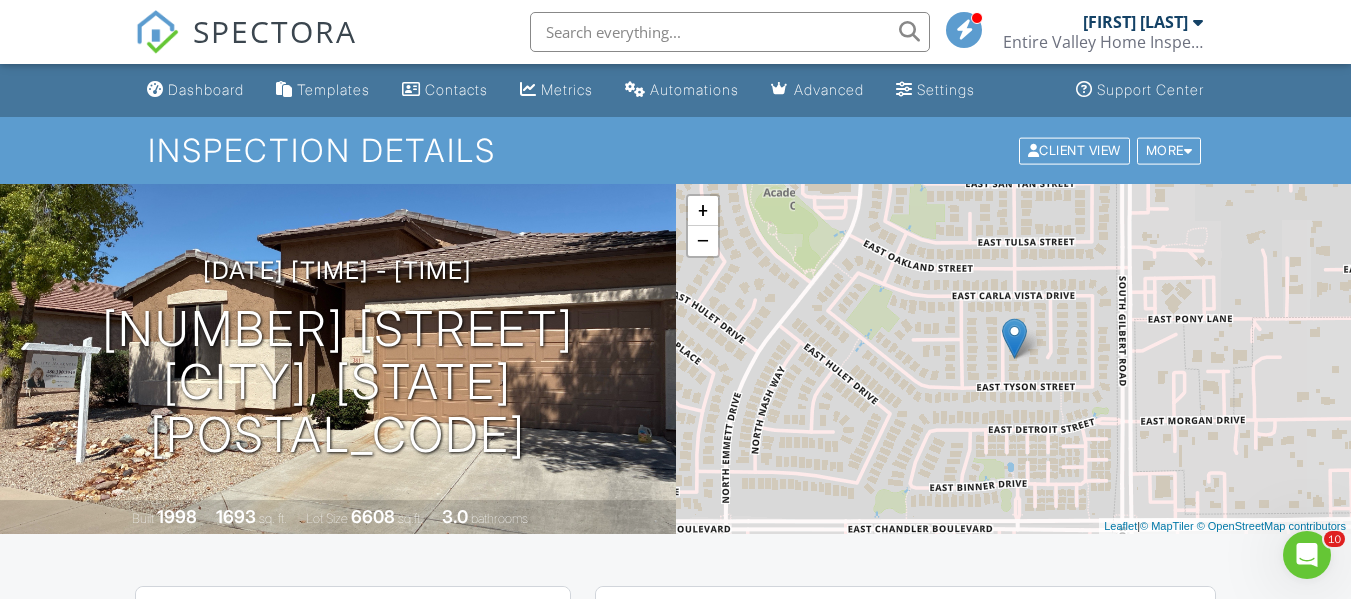 click on "Dashboard" at bounding box center [206, 89] 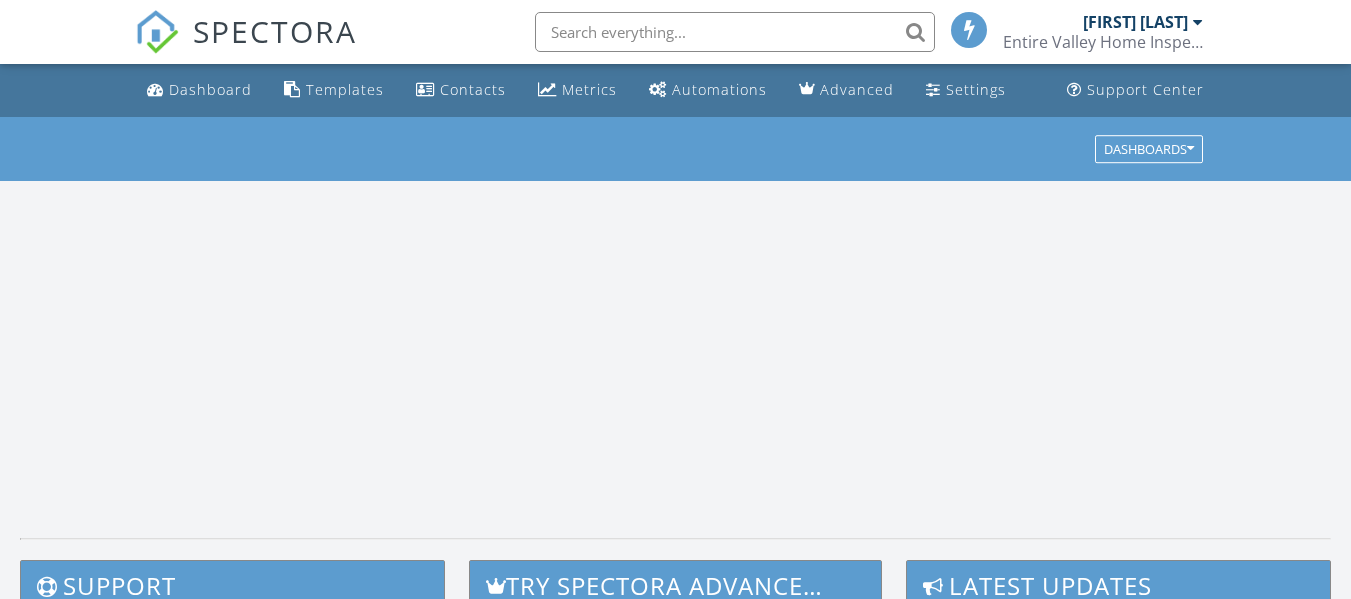 scroll, scrollTop: 0, scrollLeft: 0, axis: both 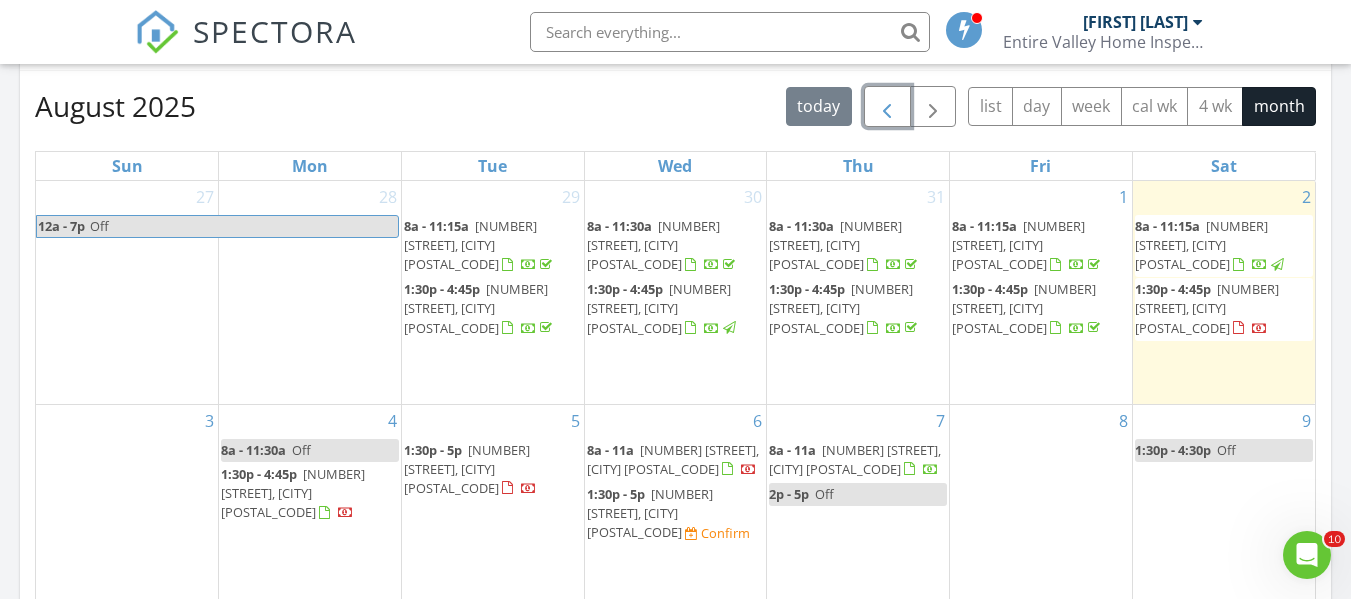 click at bounding box center (887, 107) 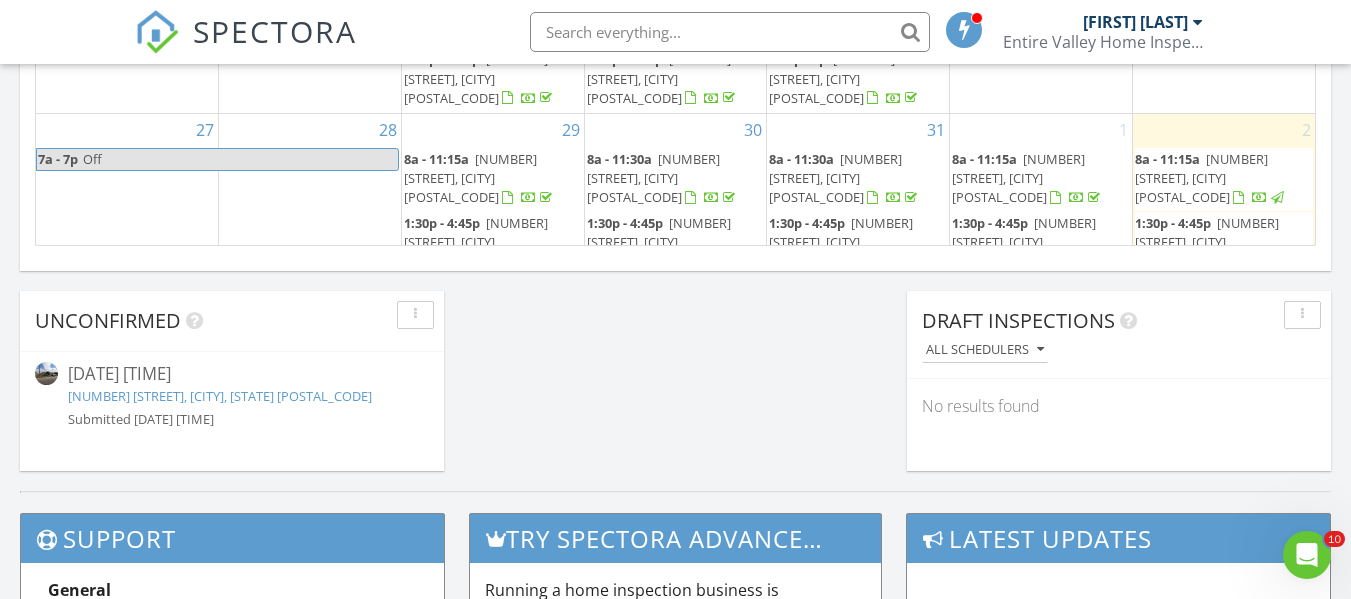 scroll, scrollTop: 1584, scrollLeft: 0, axis: vertical 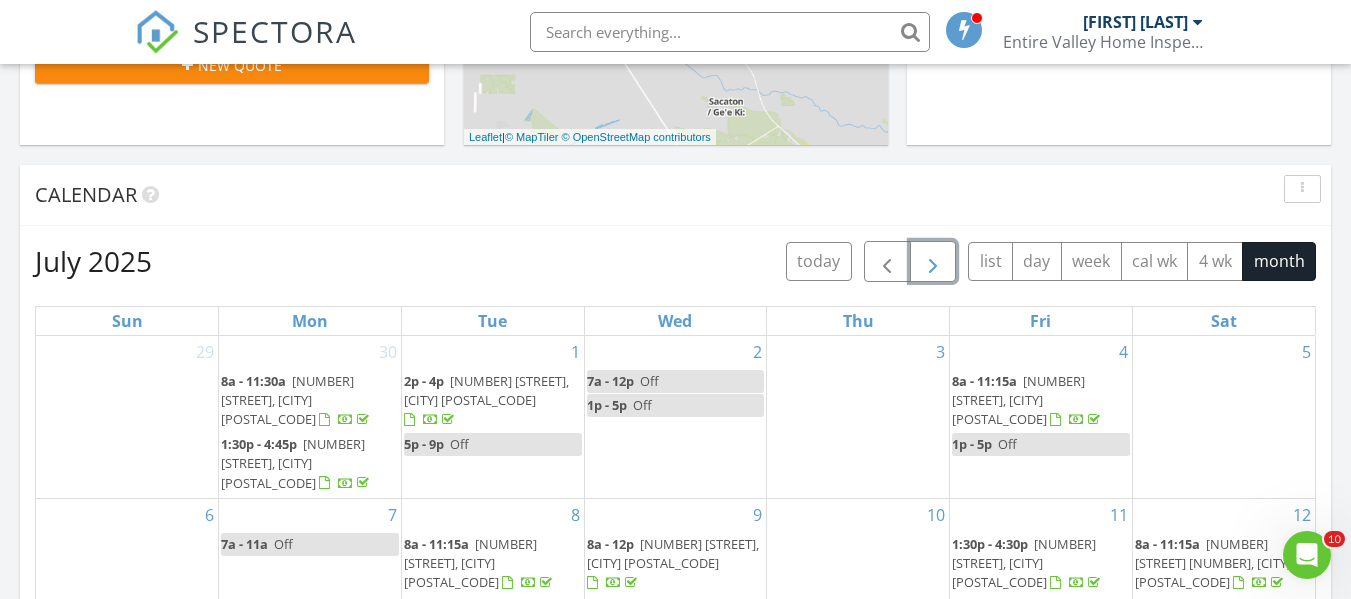 click at bounding box center [933, 262] 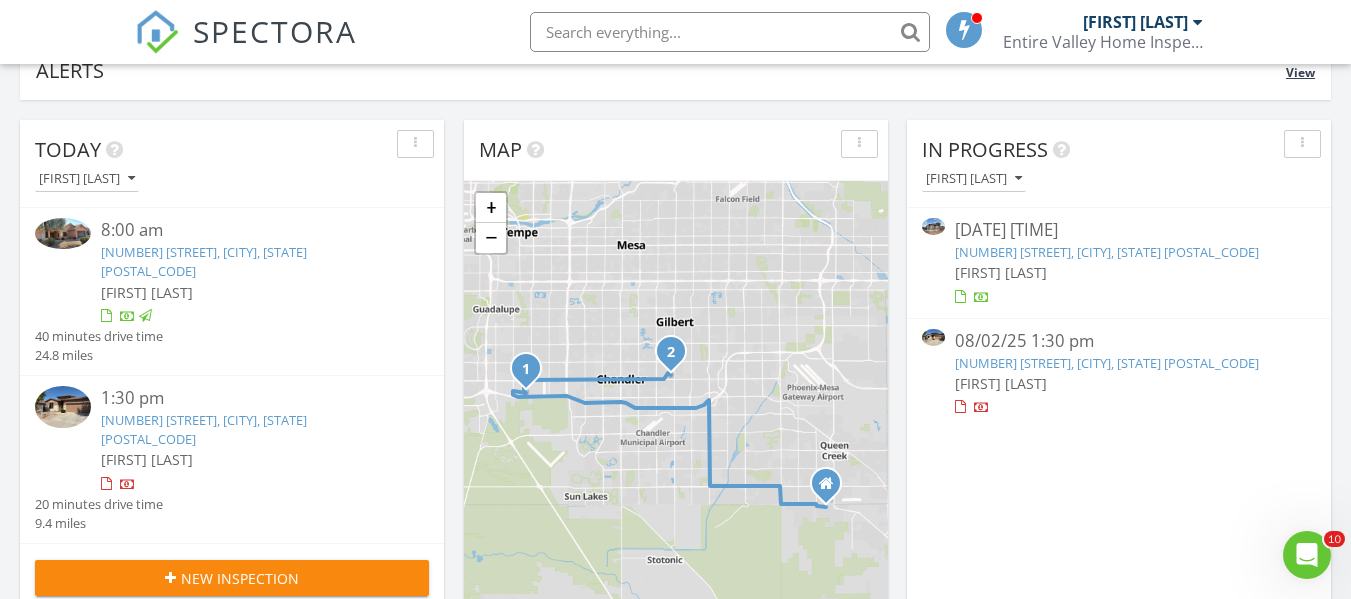 scroll, scrollTop: 130, scrollLeft: 0, axis: vertical 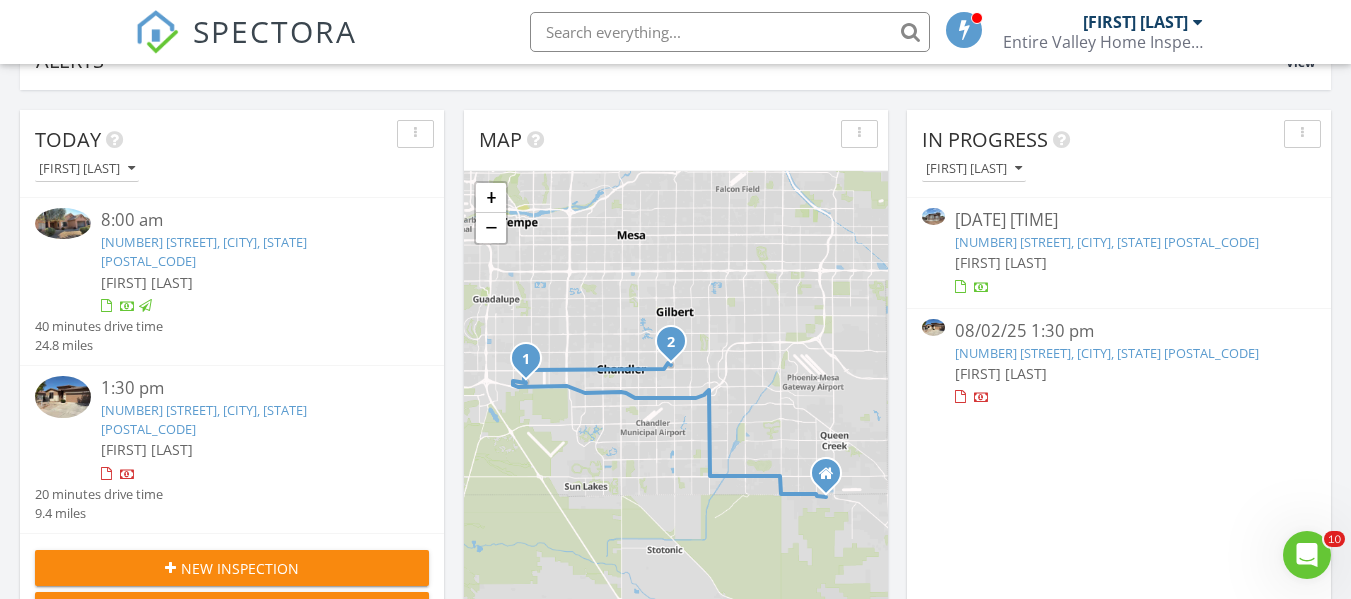 click on "381 N Bell Pl, Chandler, AZ 85225" at bounding box center (204, 419) 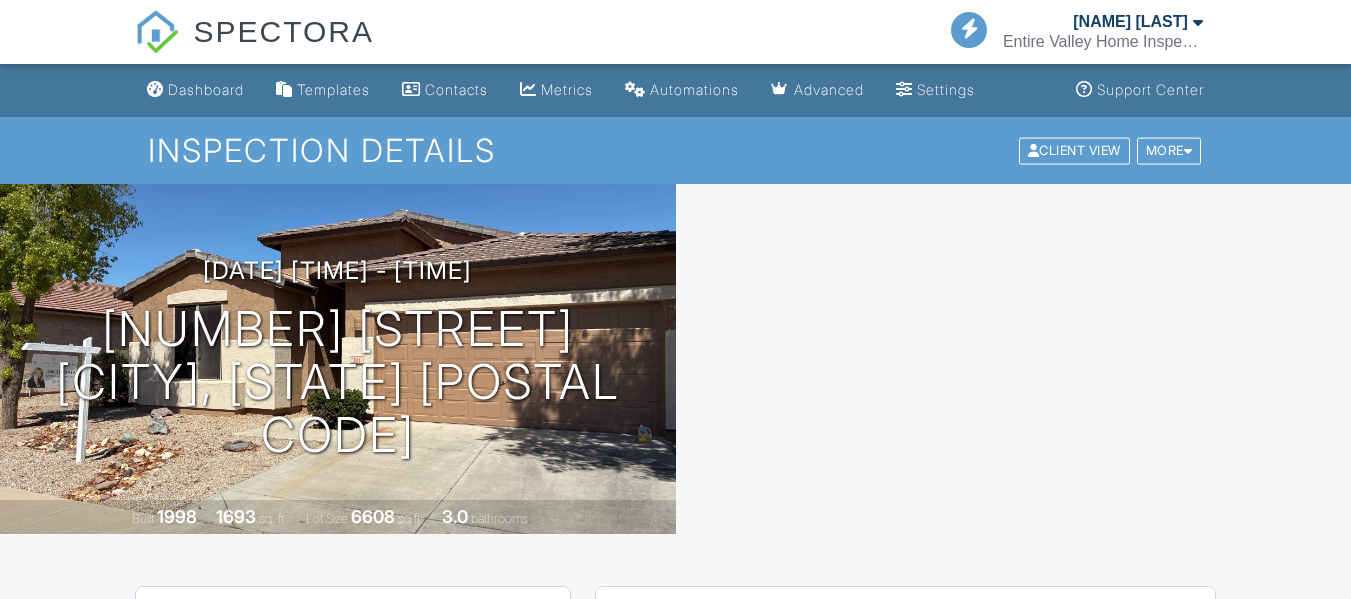 scroll, scrollTop: 0, scrollLeft: 0, axis: both 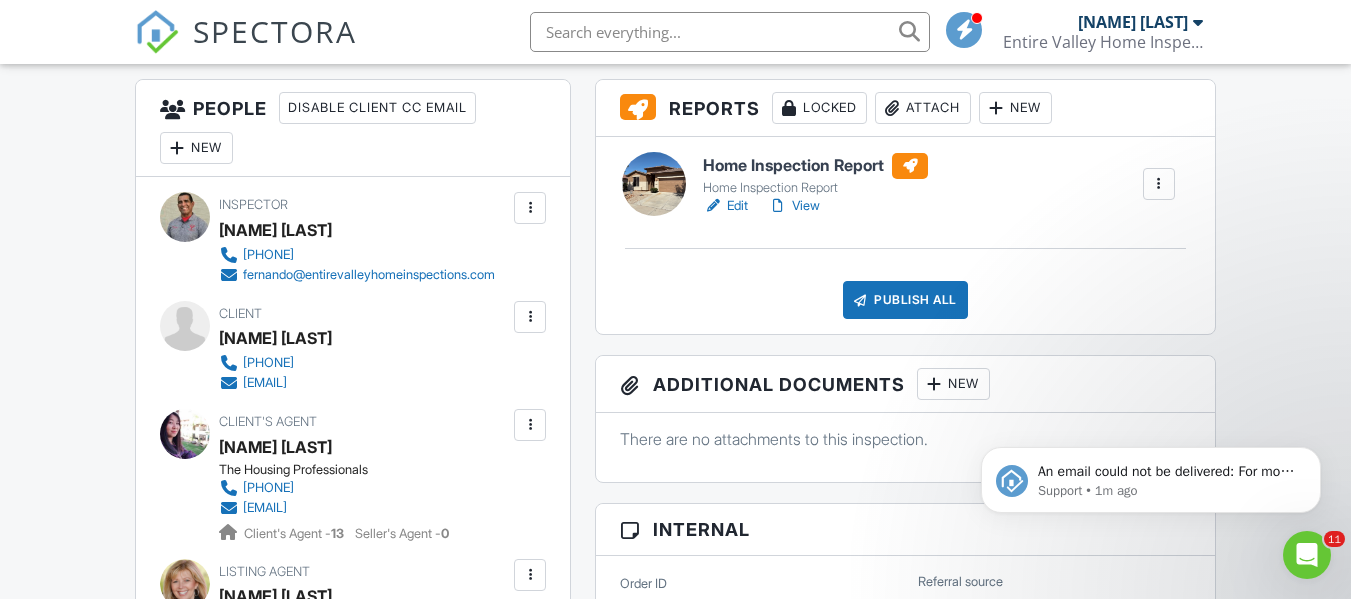 click at bounding box center (530, 317) 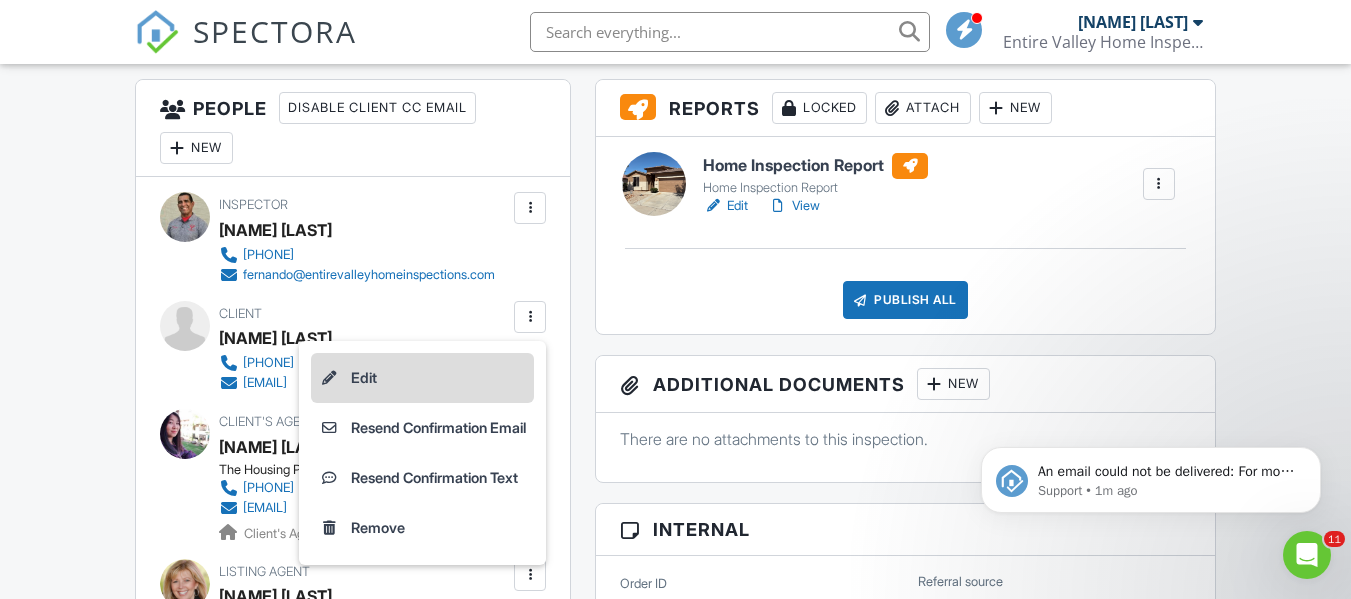 click on "Edit" at bounding box center [422, 378] 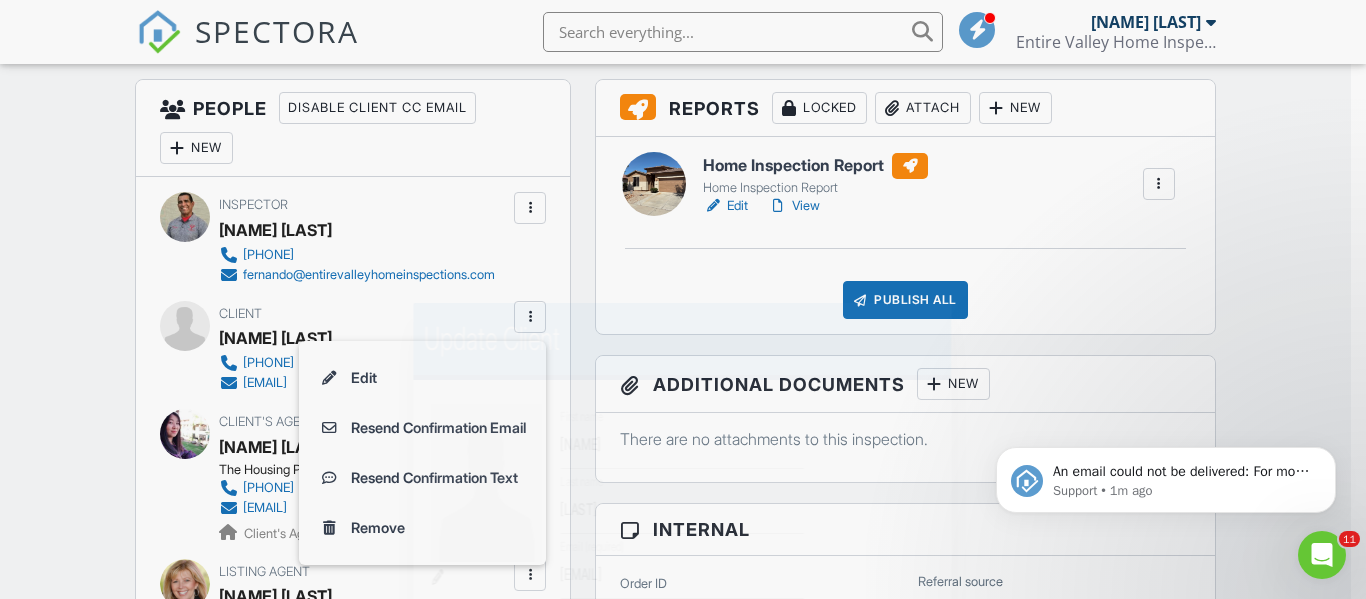 click on "SPECTORA
Fernando Medina
Entire Valley Home Inspection
Role:
Inspector
Change Role
Dashboard
New Inspection
Inspections
Calendar
Template Editor
Contacts
Automations
Team
Metrics
Payments
Data Exports
Billing
Reporting
Advanced
Settings
What's New
Sign Out
Change Active Role
Your account has more than one possible role. Please choose how you'd like to view the site:
Company/Agency
City
Role
Dashboard
Templates
Contacts
Metrics
Automations
Advanced
Settings
Support Center
Inspection Details
Client View
More
Property Details
Reschedule
Reorder / Copy" at bounding box center [675, 1233] 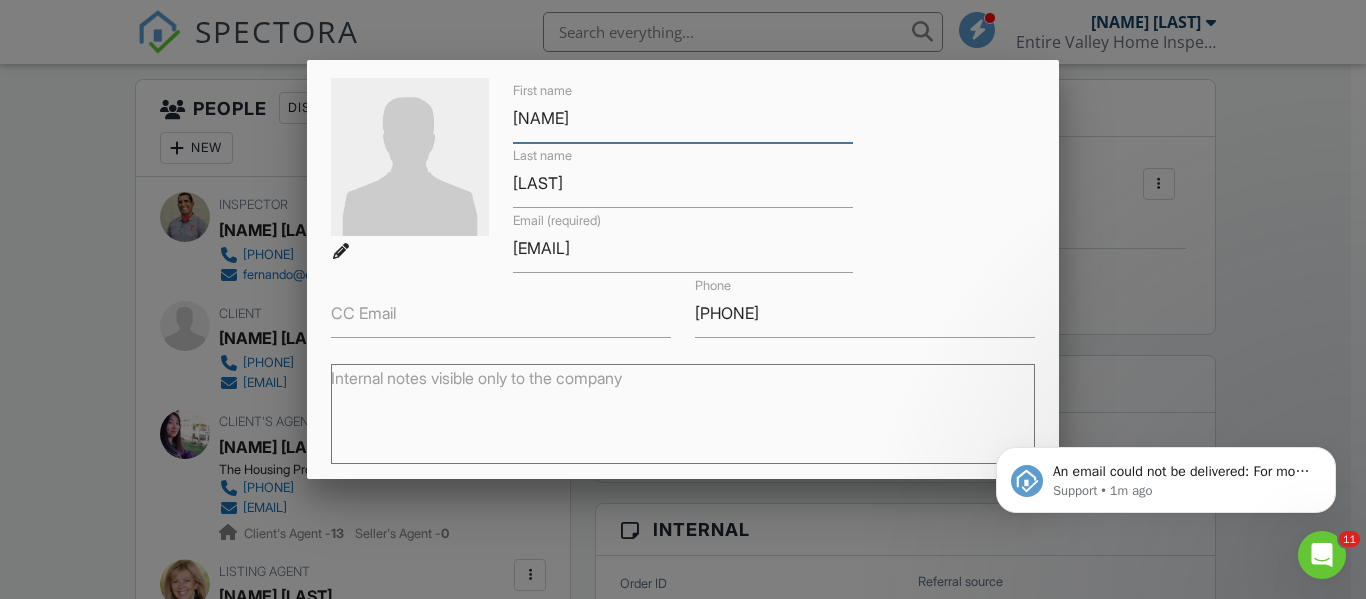 scroll, scrollTop: 84, scrollLeft: 0, axis: vertical 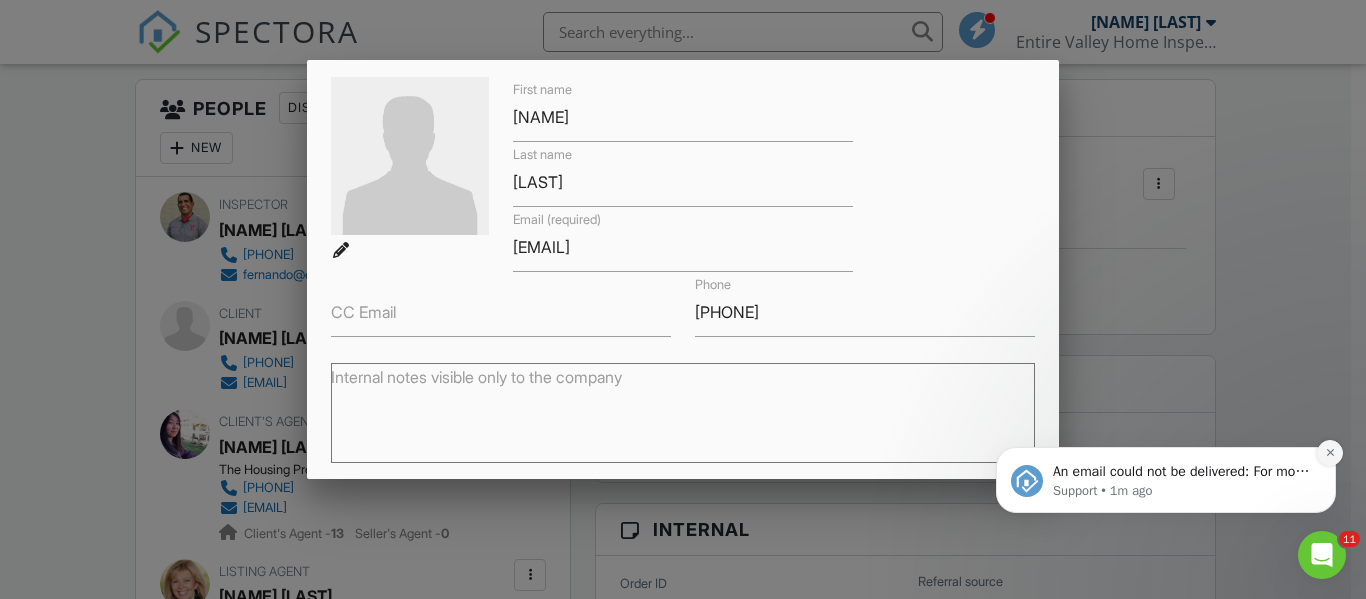click at bounding box center [1330, 453] 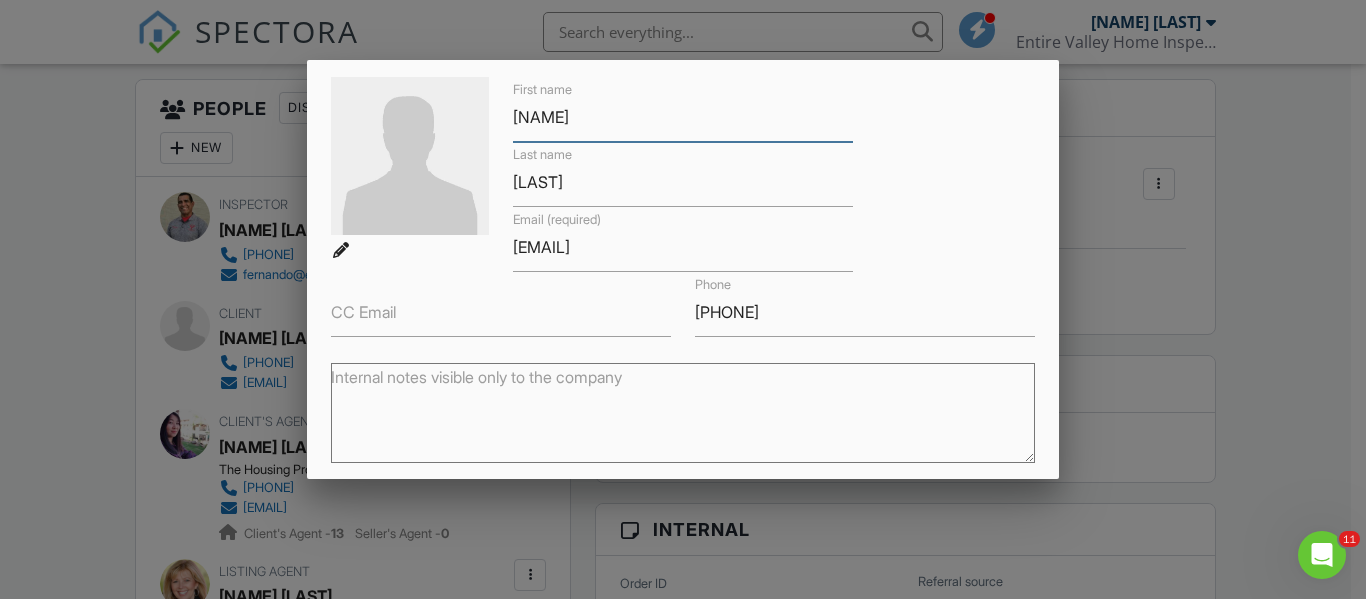 click on "Changying" at bounding box center (683, 117) 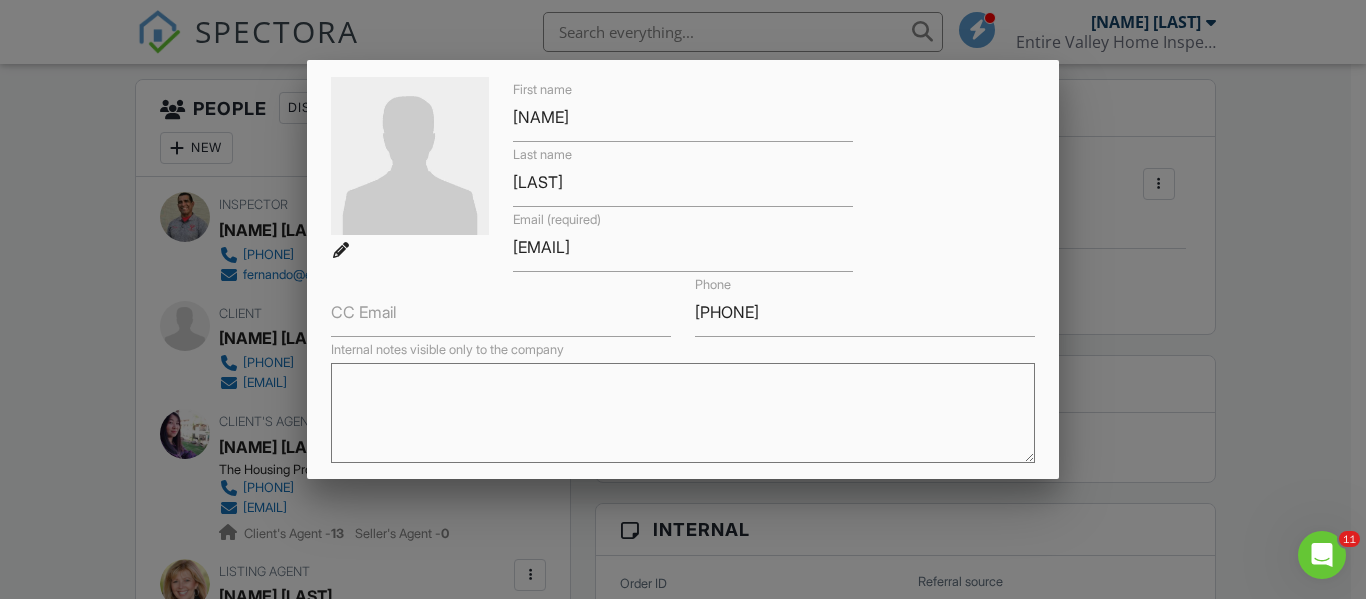 paste on "Changying" 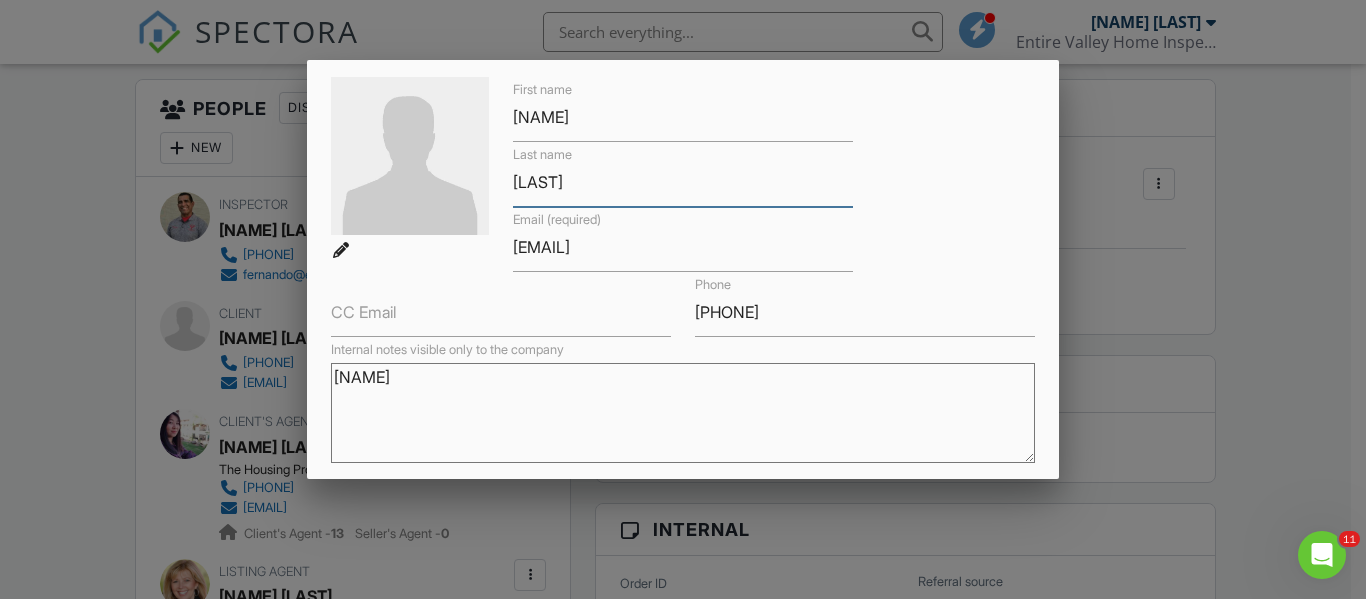 drag, startPoint x: 683, startPoint y: 166, endPoint x: 491, endPoint y: 174, distance: 192.1666 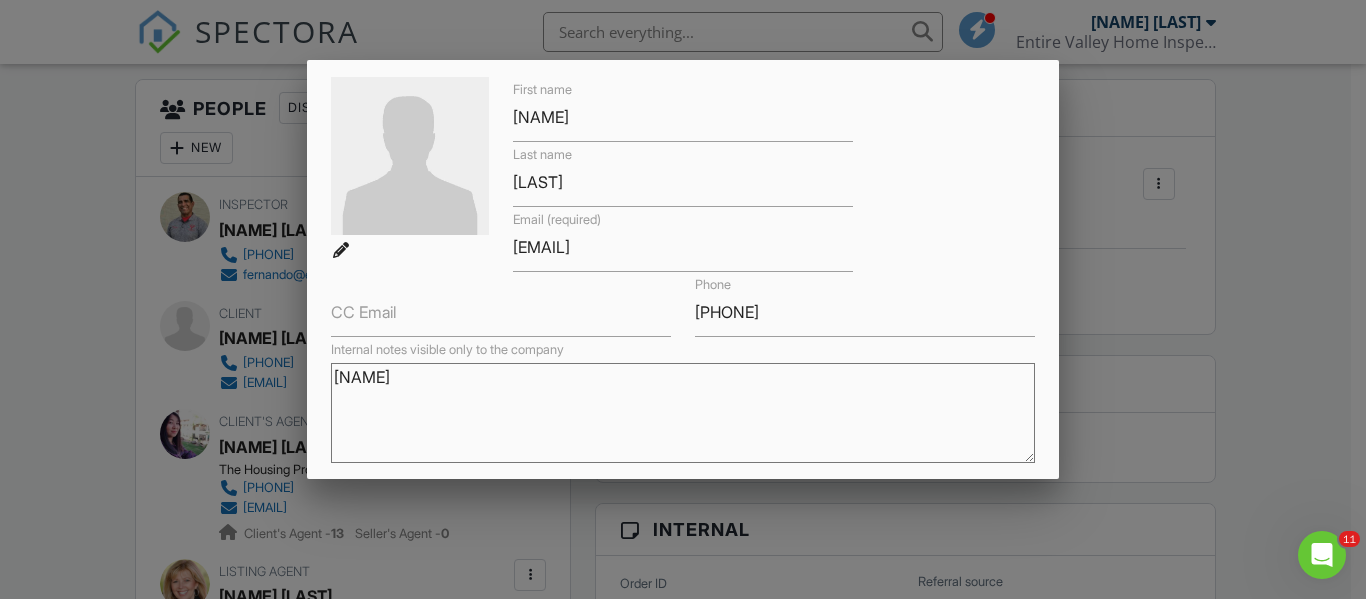click on "Changying" at bounding box center [682, 413] 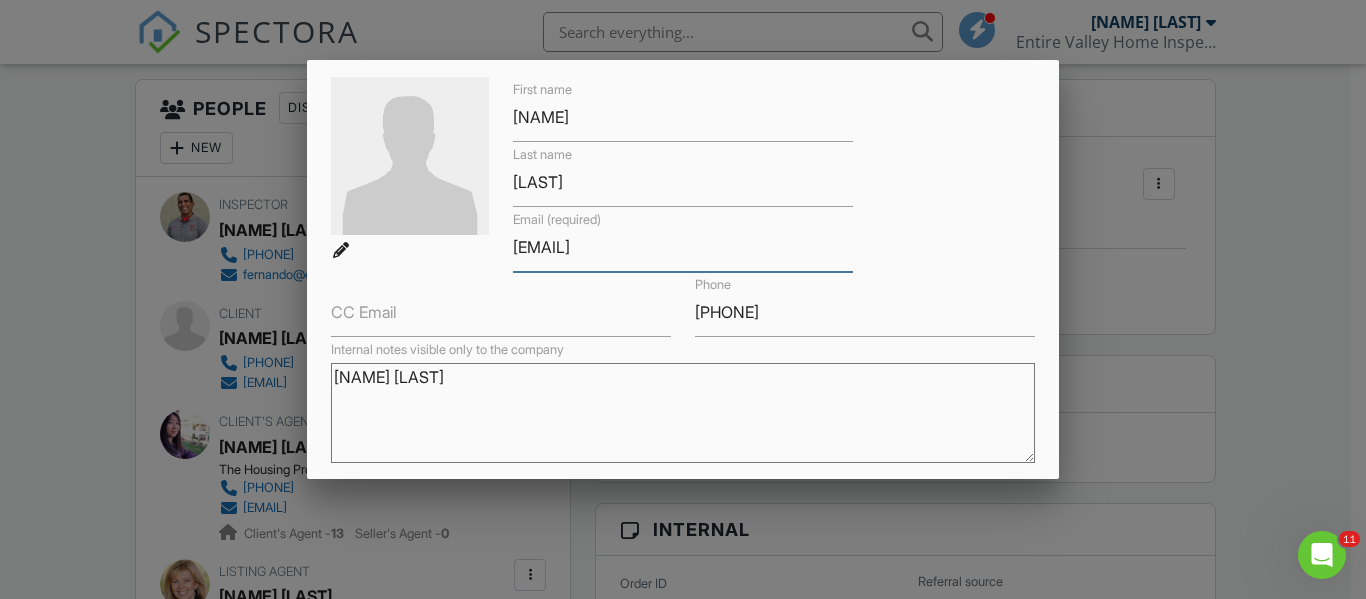 drag, startPoint x: 734, startPoint y: 248, endPoint x: 512, endPoint y: 227, distance: 222.99103 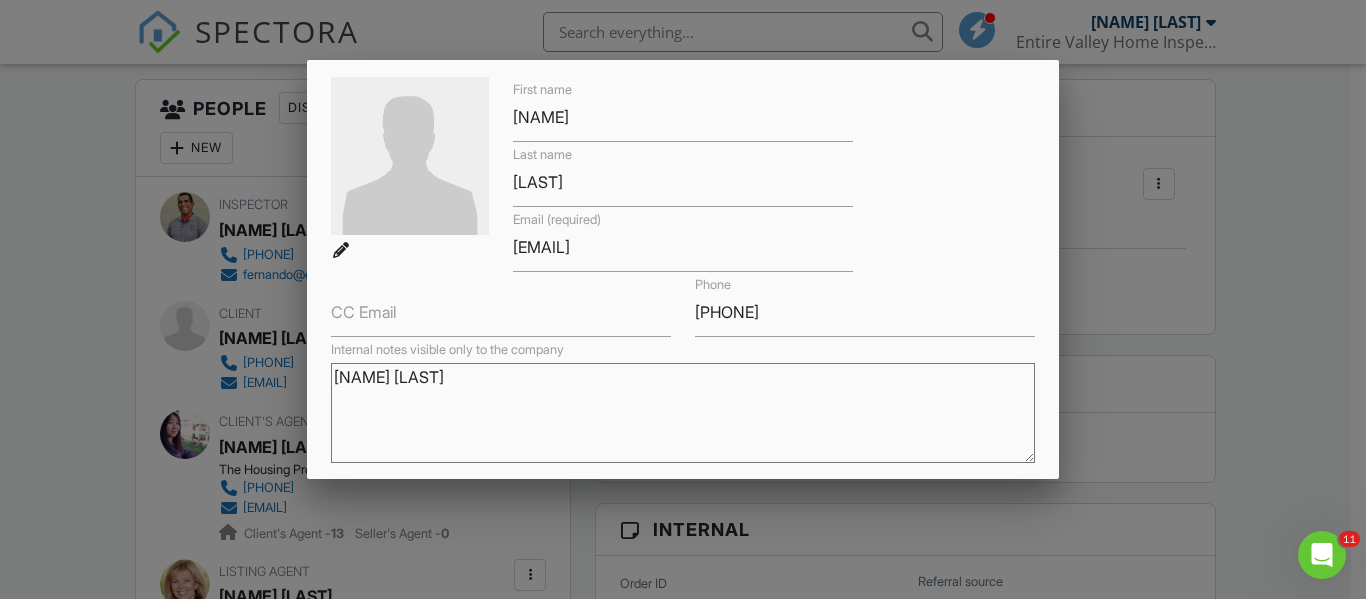 click on "Changying Yu" at bounding box center [682, 413] 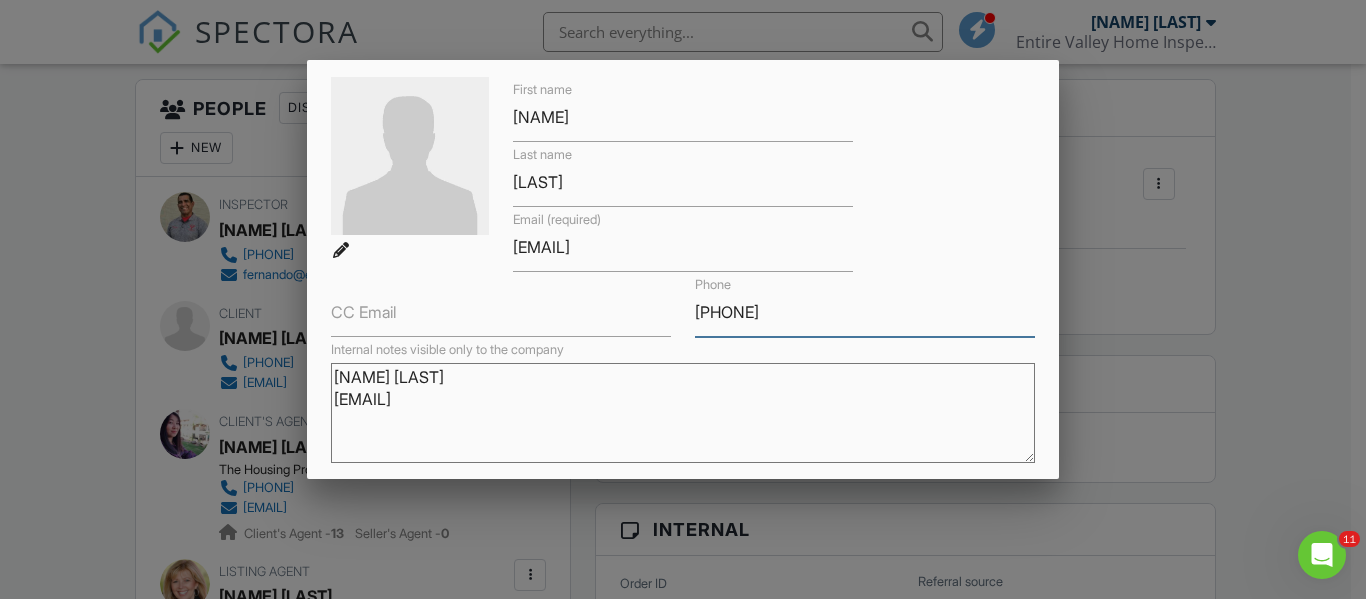 drag, startPoint x: 791, startPoint y: 316, endPoint x: 667, endPoint y: 282, distance: 128.57683 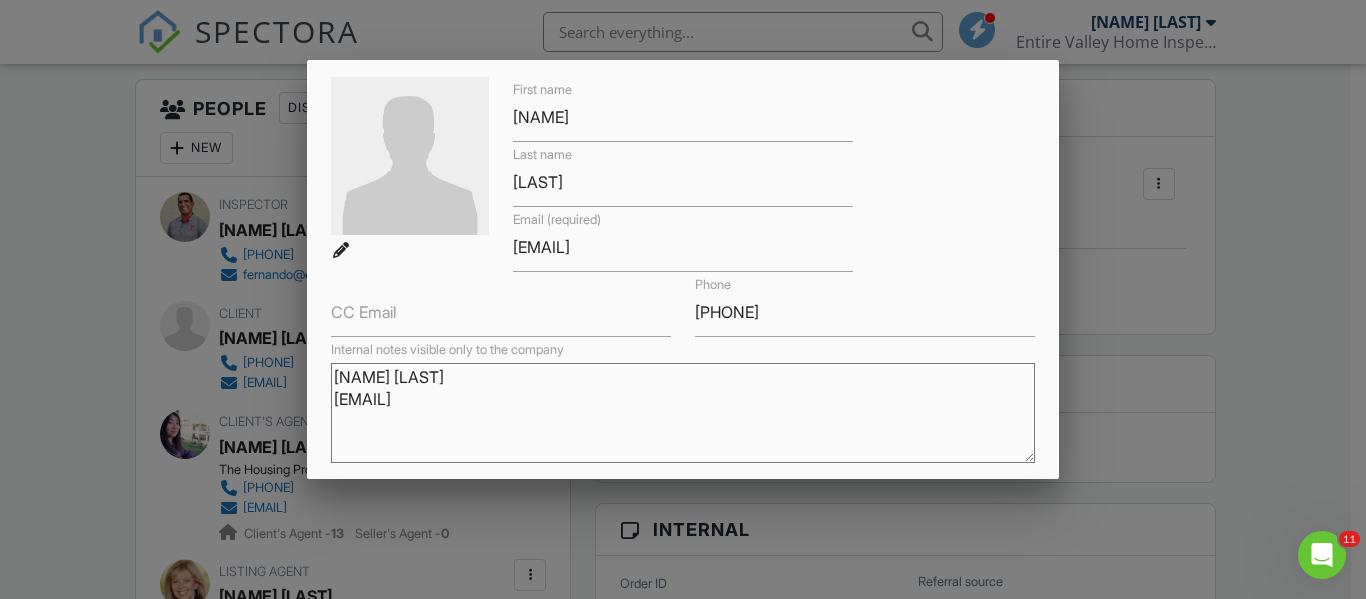 click on "Changying Yu
yuxuezhou3126@gmail.com" at bounding box center (682, 413) 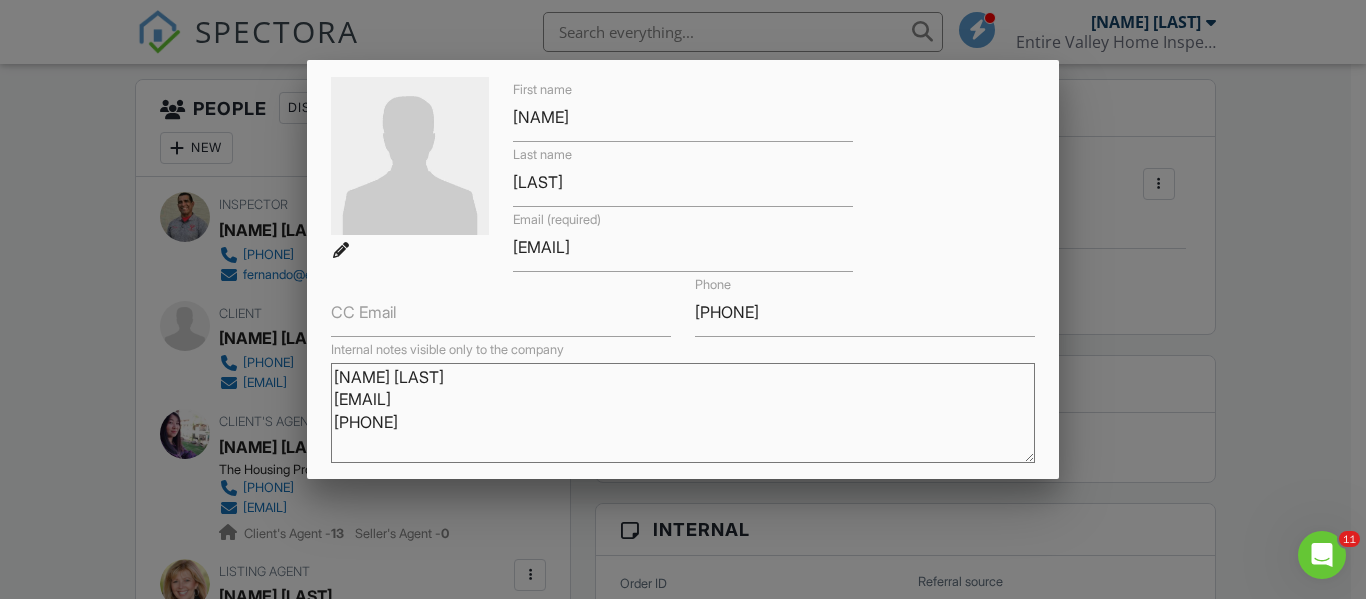 drag, startPoint x: 476, startPoint y: 433, endPoint x: 263, endPoint y: 357, distance: 226.1526 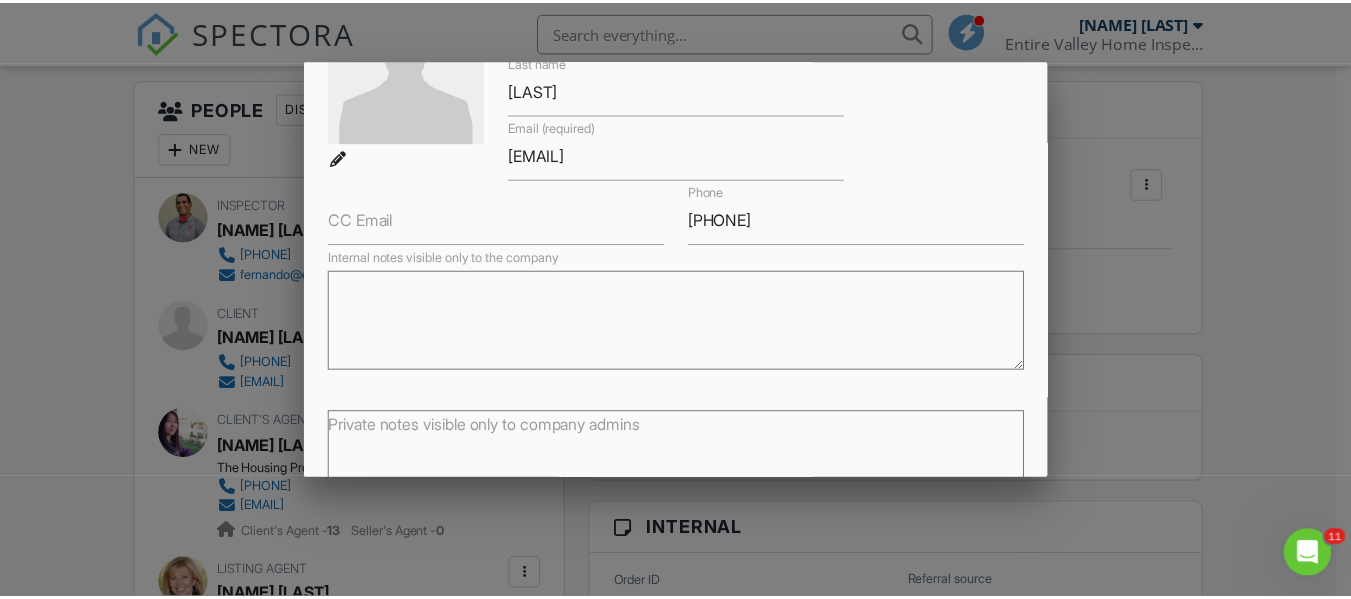 scroll, scrollTop: 300, scrollLeft: 0, axis: vertical 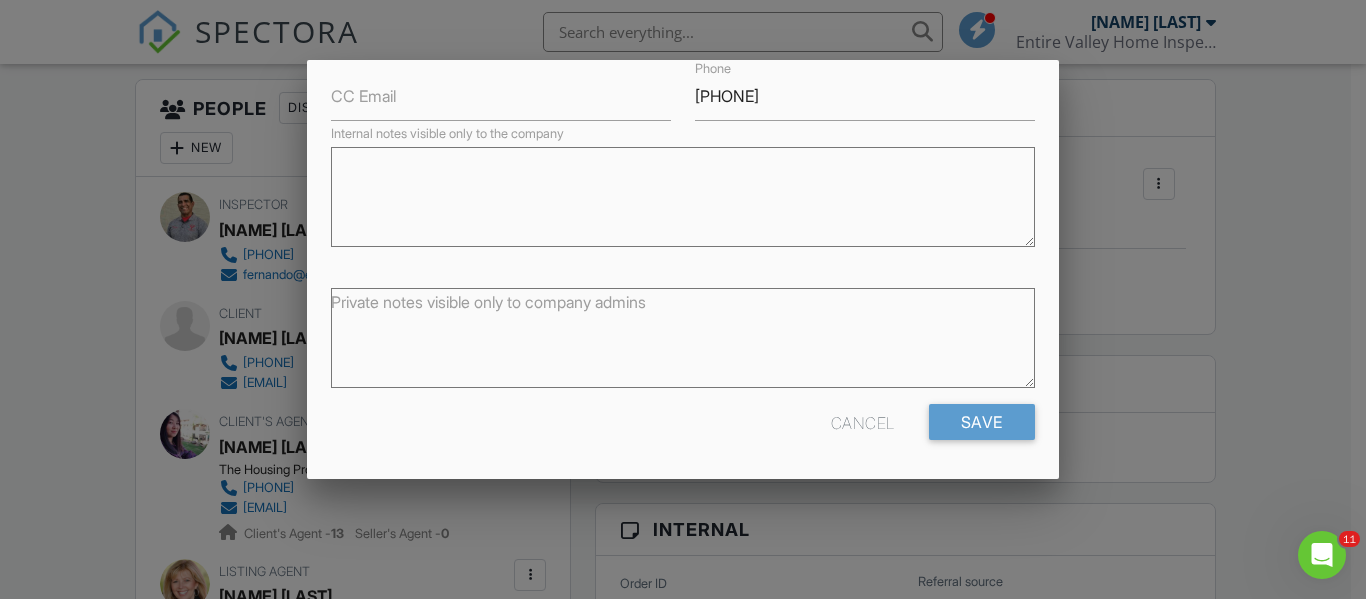 type 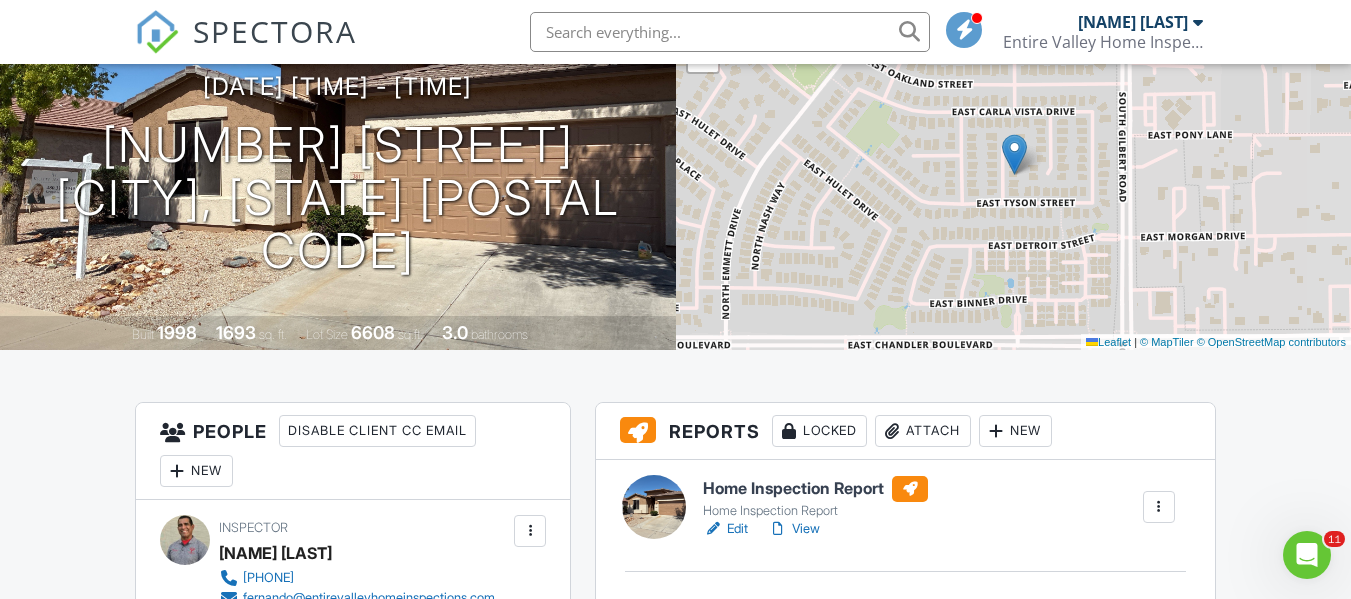 scroll, scrollTop: 190, scrollLeft: 0, axis: vertical 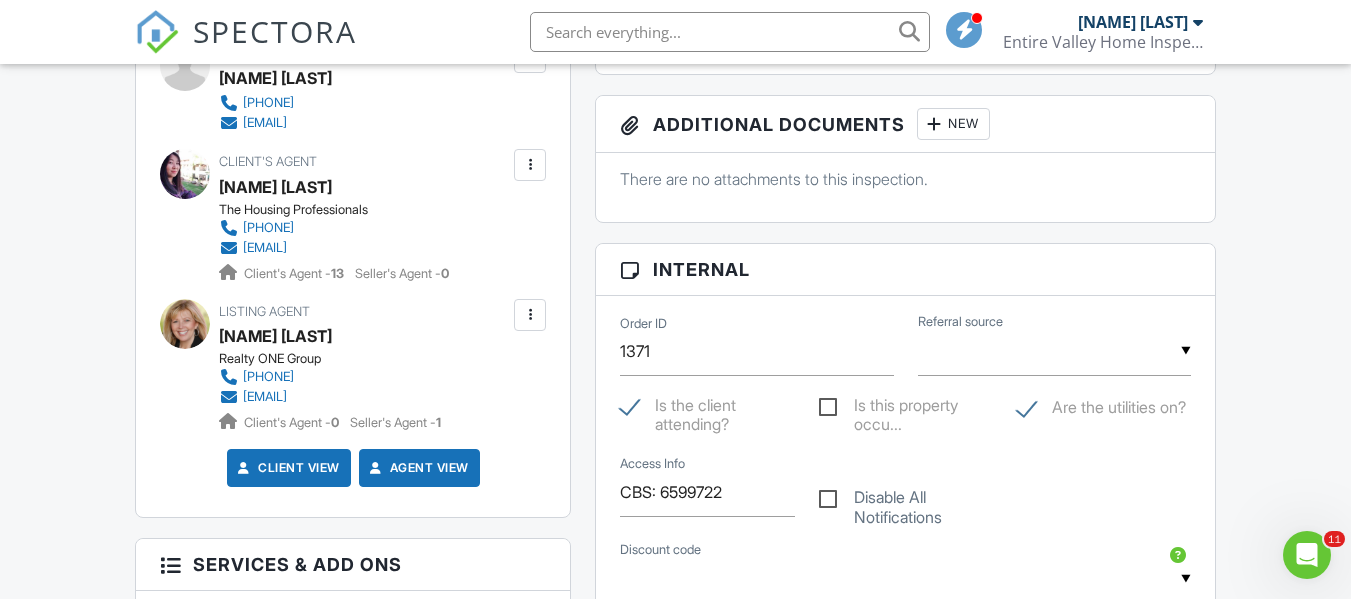 click at bounding box center [530, 57] 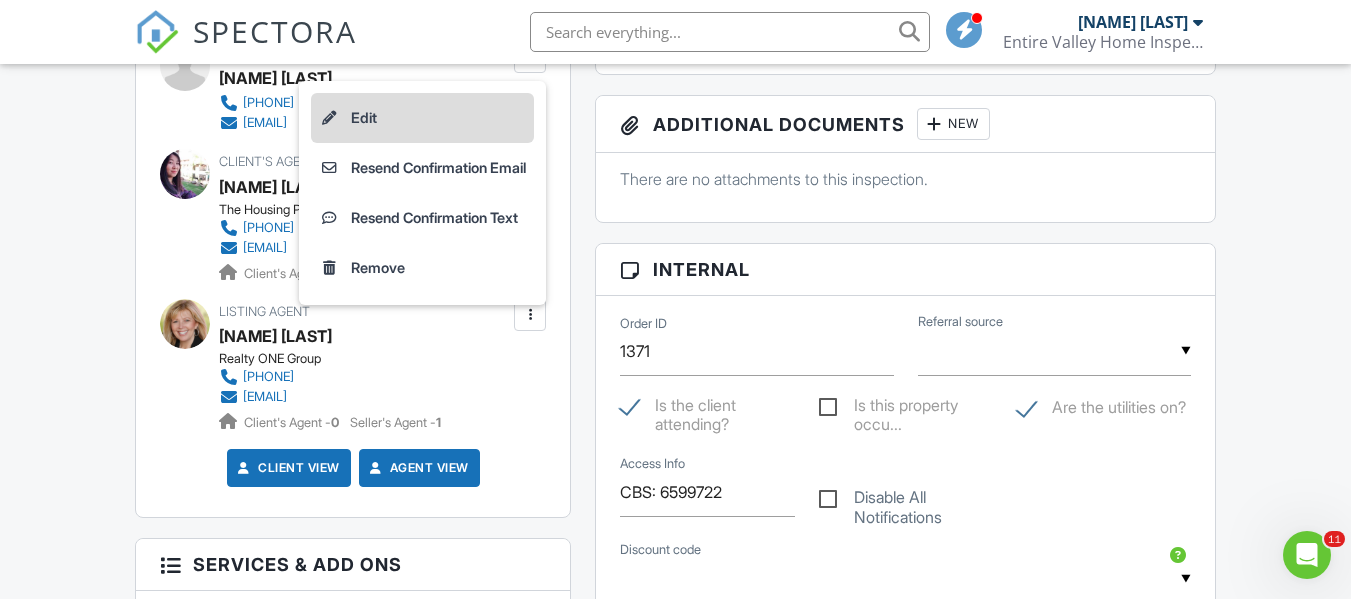 click on "Edit" at bounding box center (422, 118) 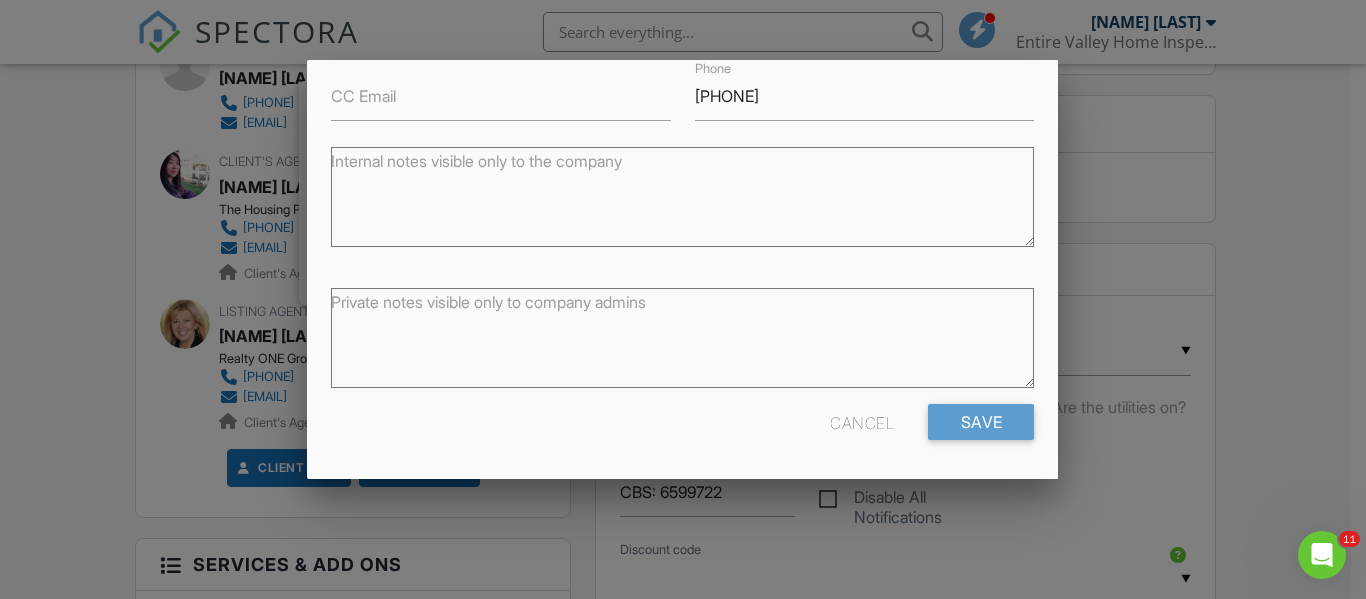 scroll, scrollTop: 0, scrollLeft: 0, axis: both 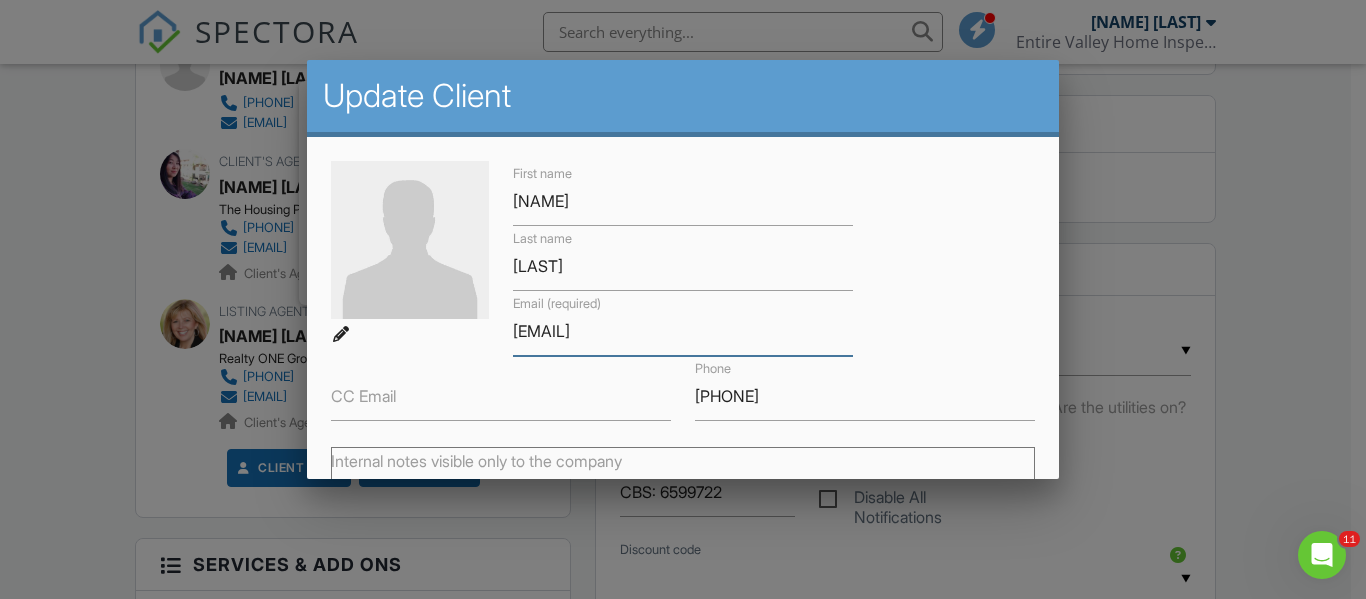 click on "yuxuezhou3126@gmail.com" at bounding box center (683, 331) 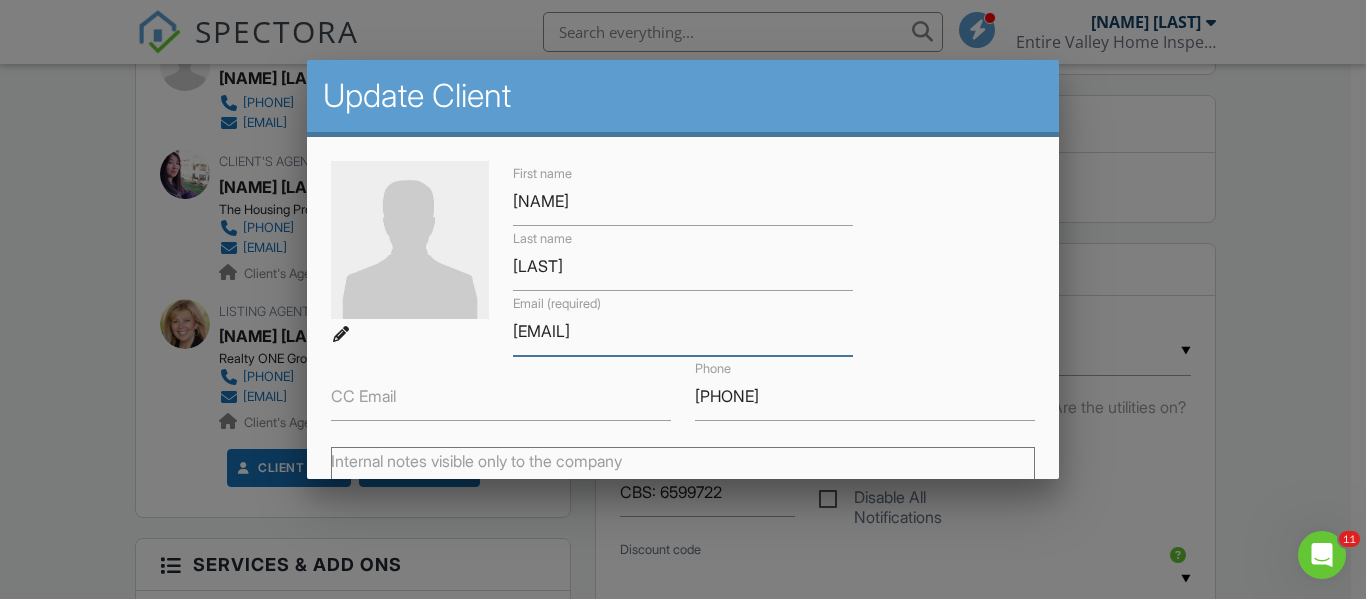 click on "yuxuezhou3126@gmail.com" at bounding box center (683, 331) 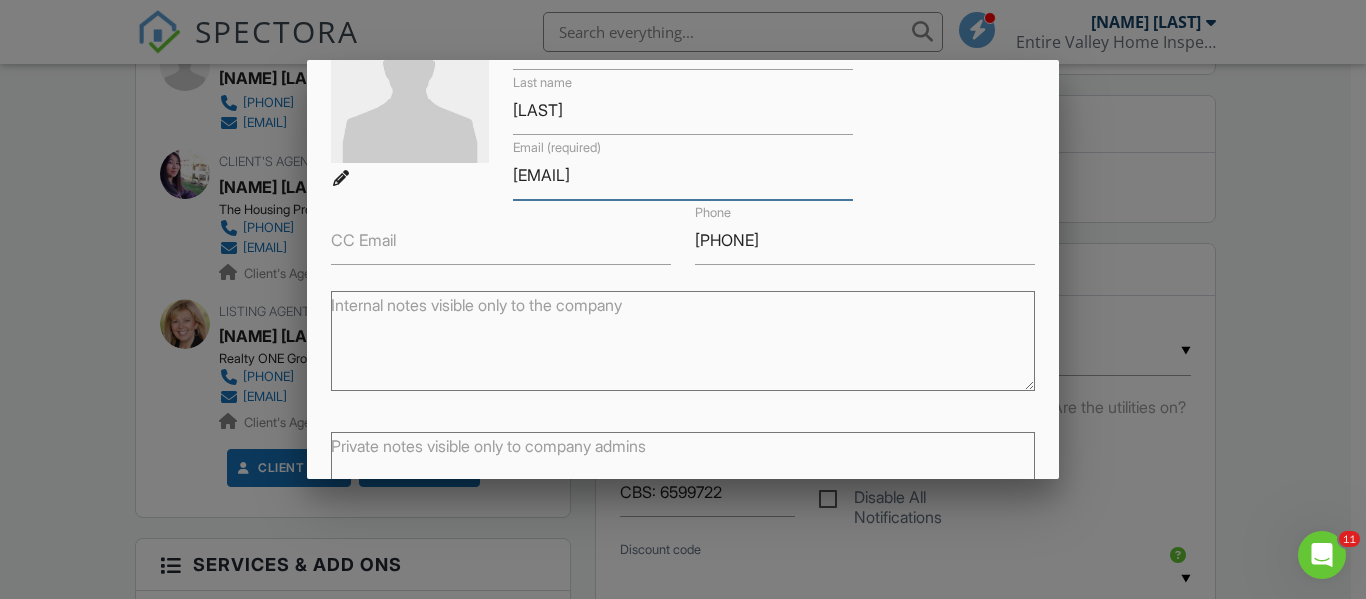 scroll, scrollTop: 154, scrollLeft: 0, axis: vertical 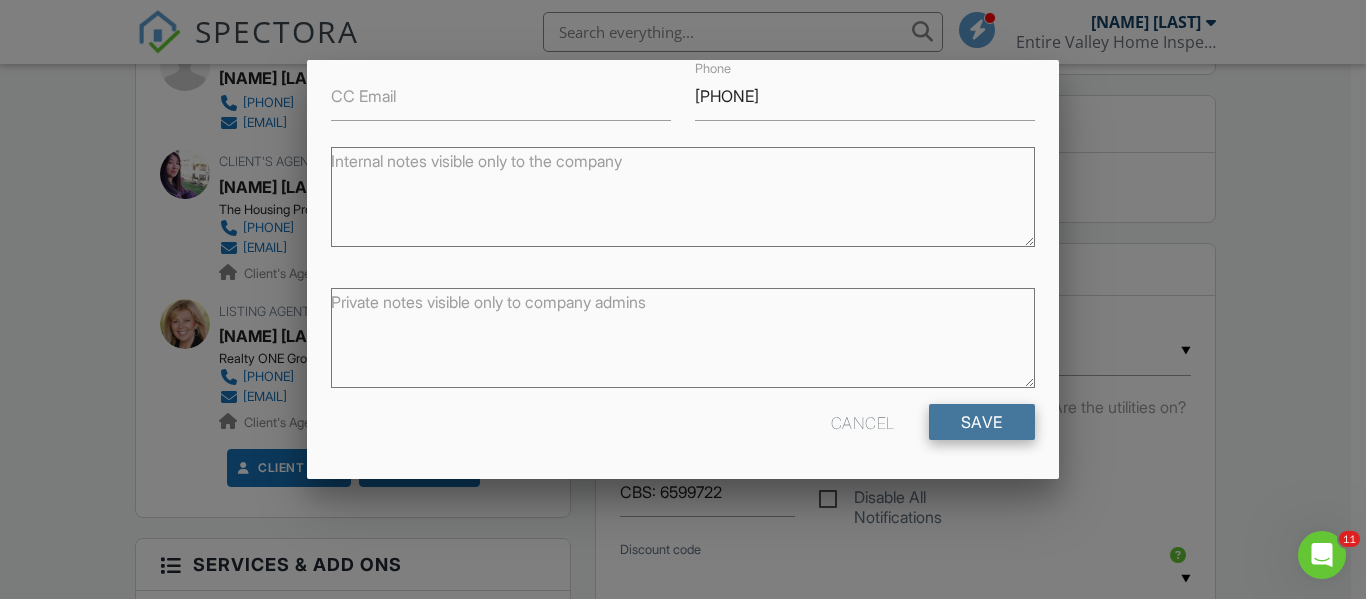 type on "yuxuezhou.9712@gmail.com" 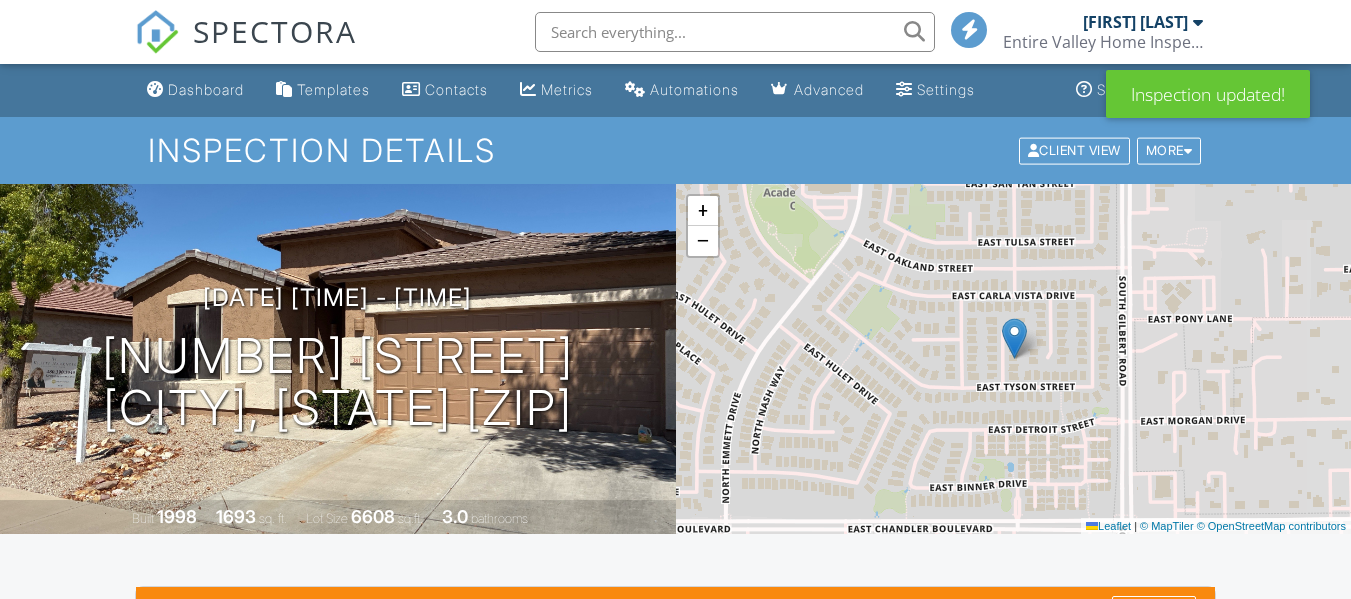 scroll, scrollTop: 0, scrollLeft: 0, axis: both 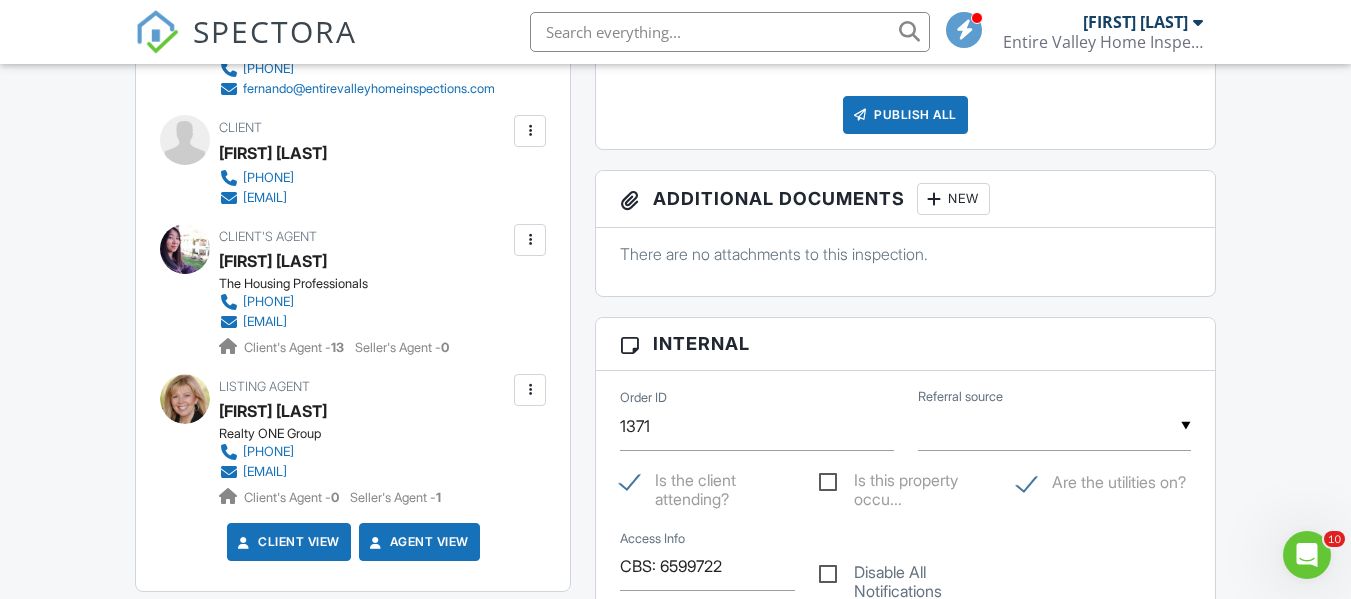 click at bounding box center [530, 131] 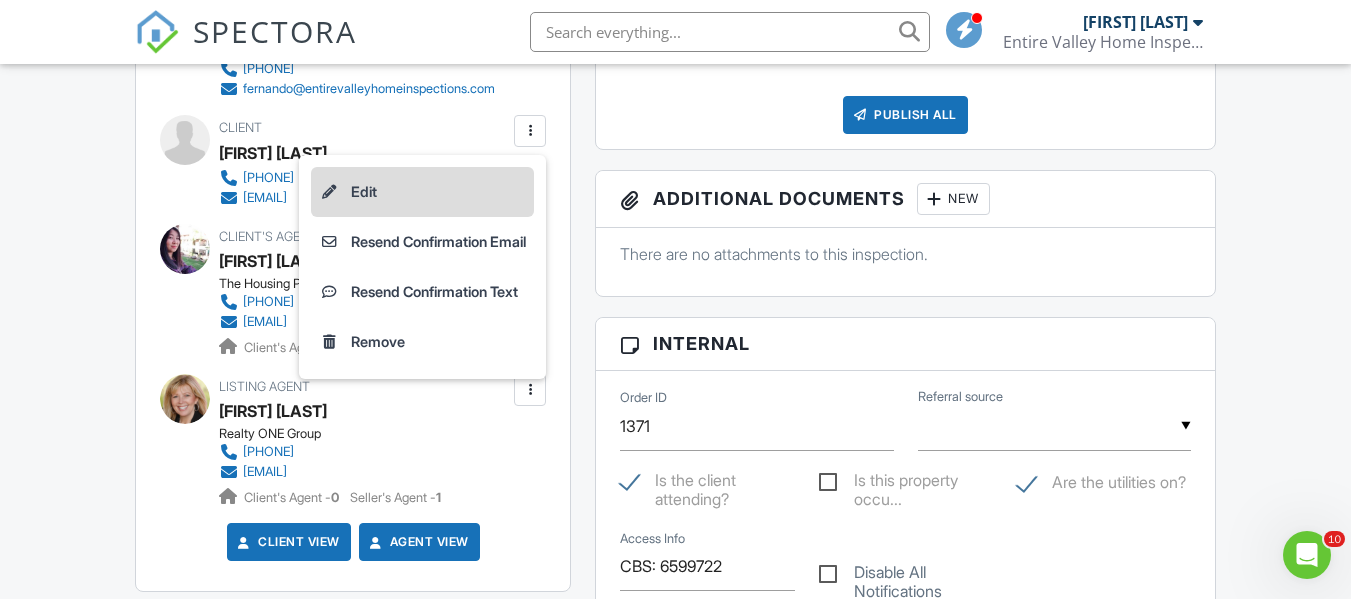 click on "Edit" at bounding box center [422, 192] 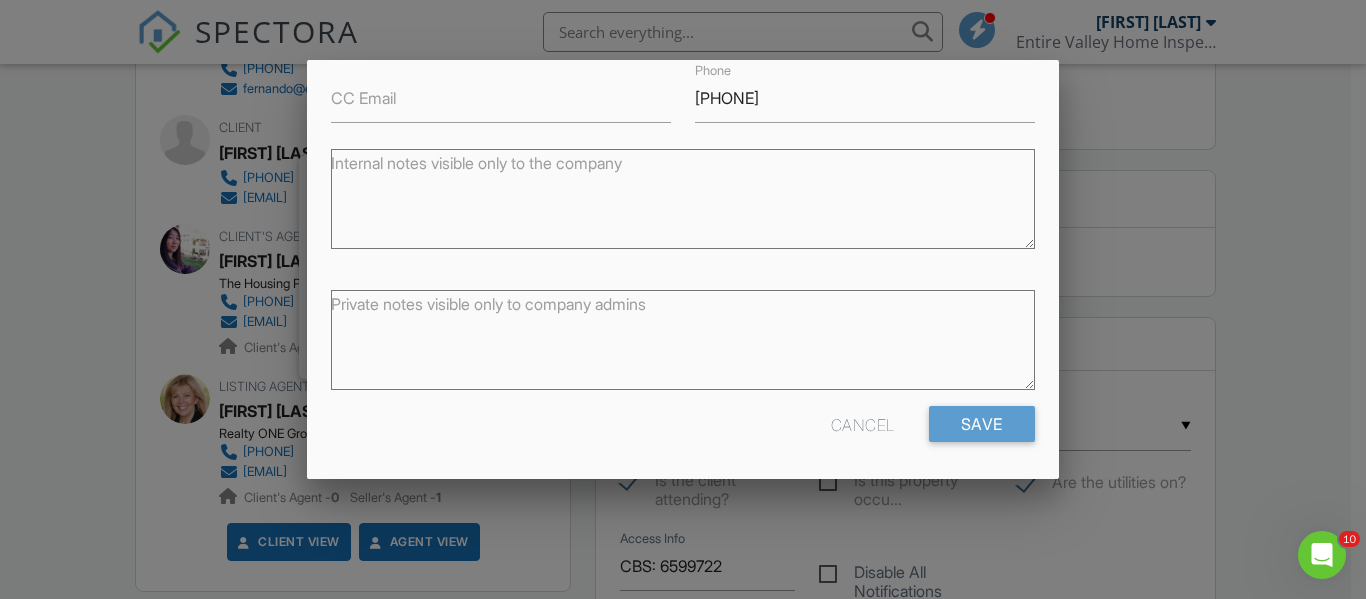 scroll, scrollTop: 300, scrollLeft: 0, axis: vertical 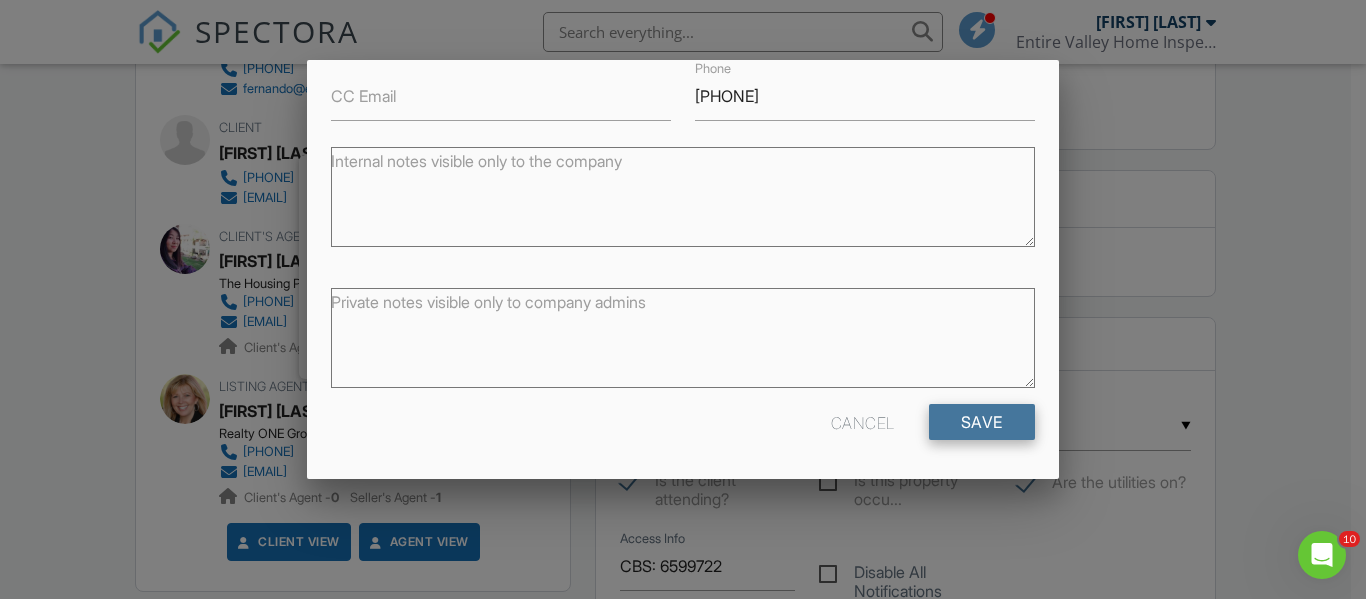 click on "Save" at bounding box center [982, 422] 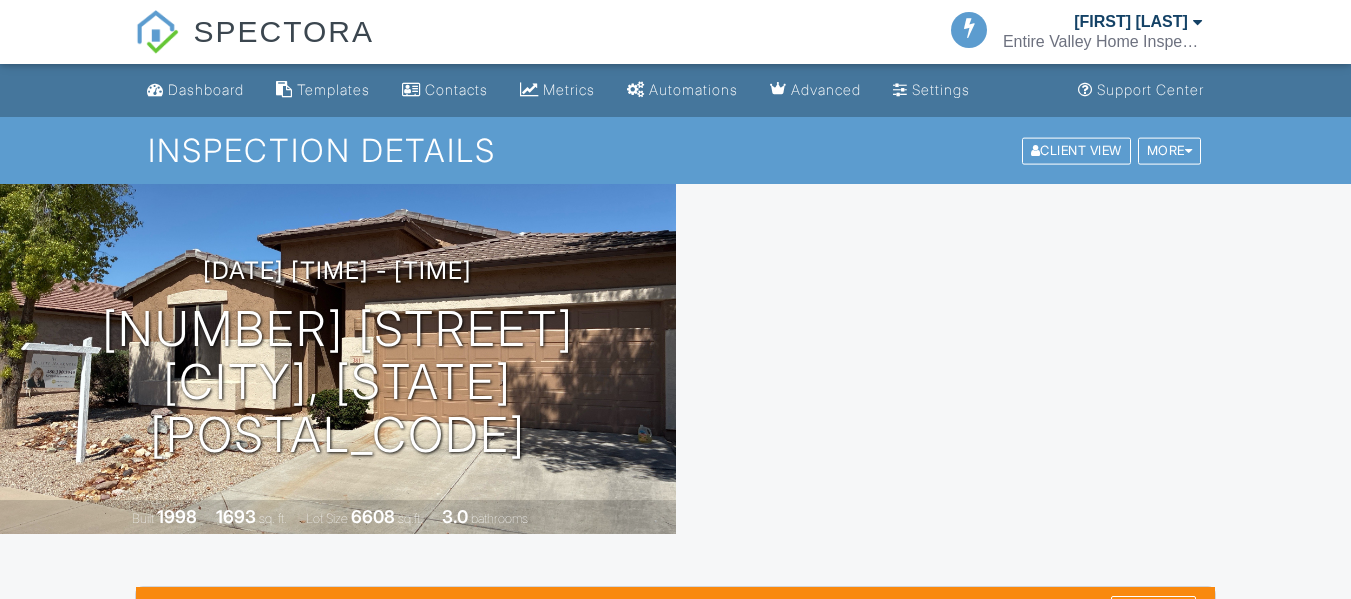 click at bounding box center [1014, 359] 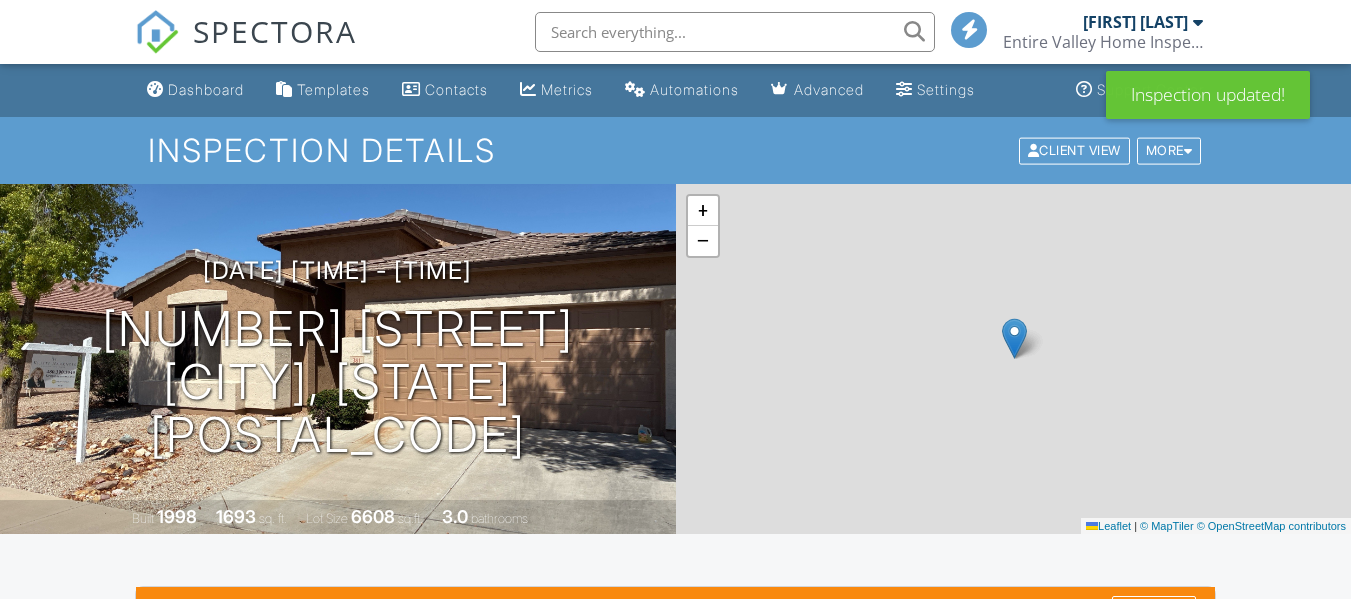 scroll, scrollTop: 0, scrollLeft: 0, axis: both 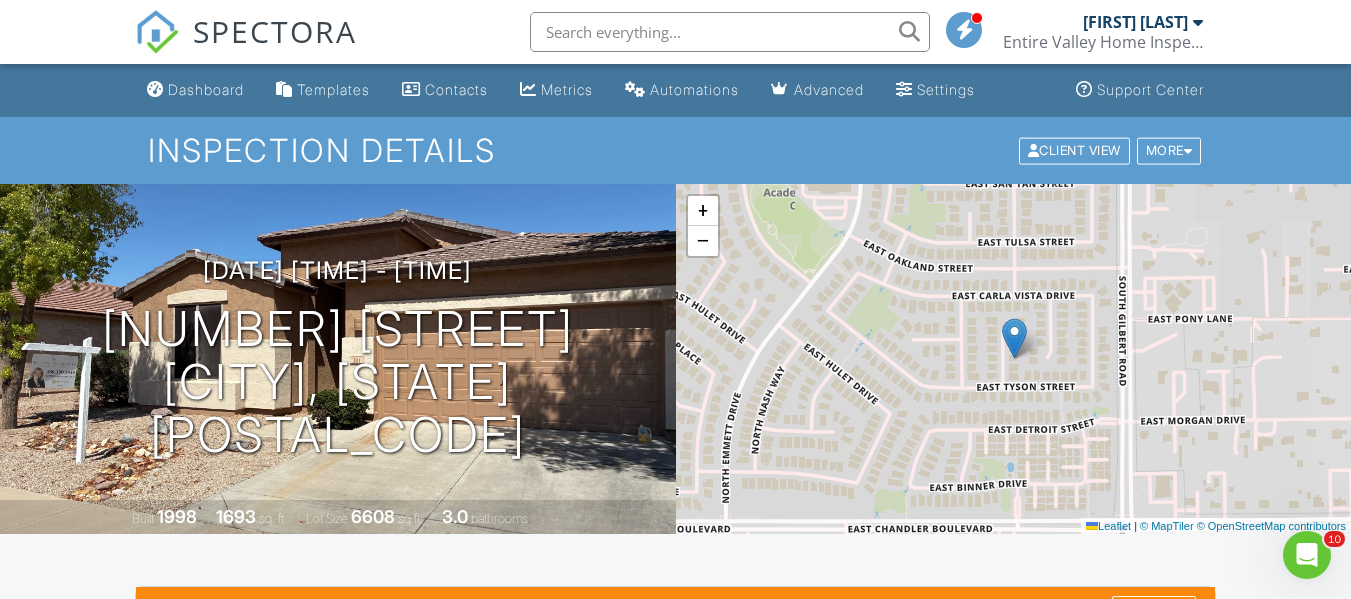 click on "+ −  Leaflet   |   © MapTiler   © OpenStreetMap contributors" at bounding box center [1014, 359] 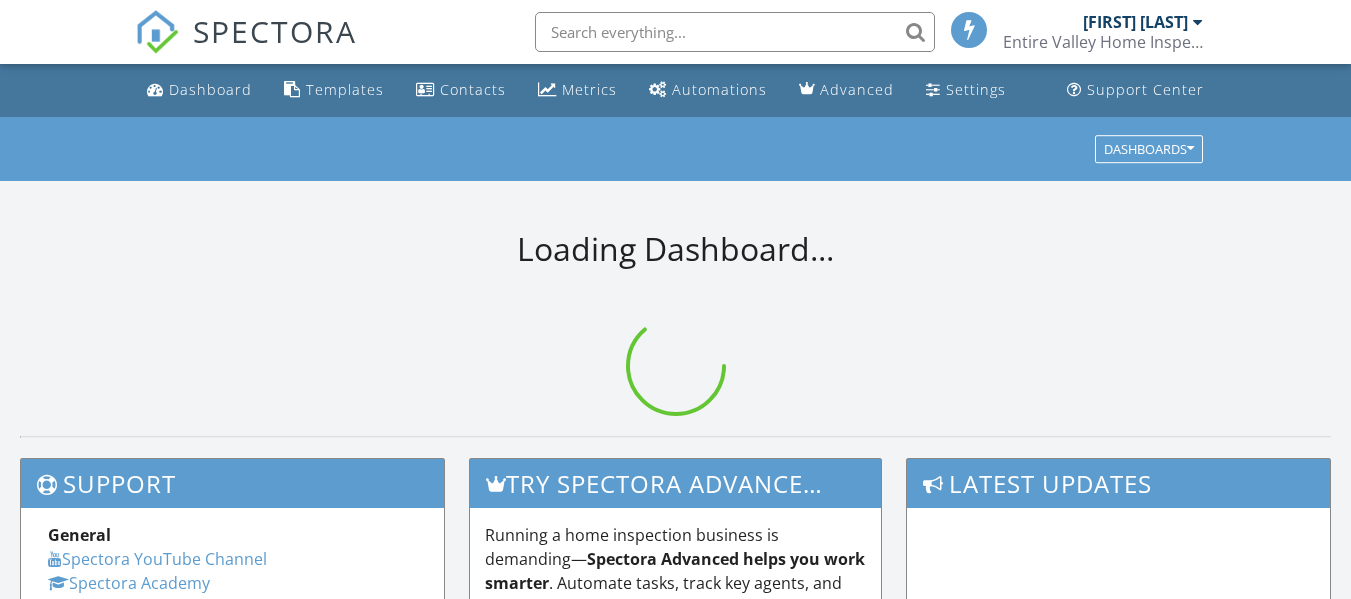 scroll, scrollTop: 0, scrollLeft: 0, axis: both 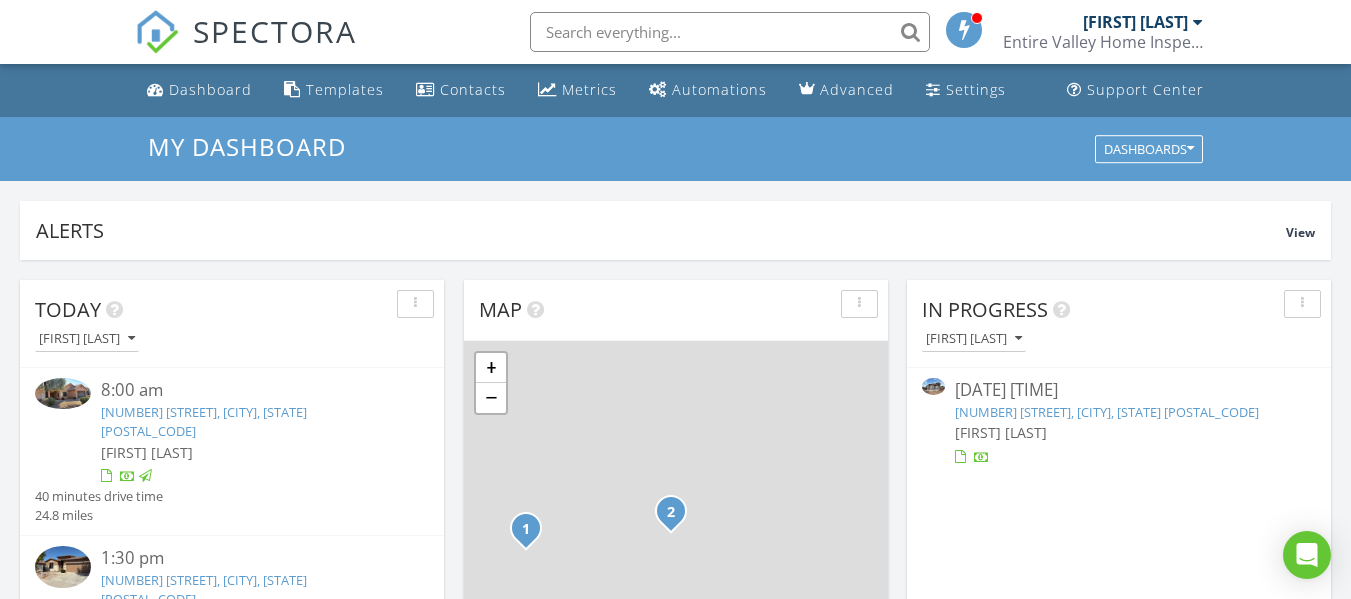 click on "[FIRST] [LAST]" at bounding box center [1135, 22] 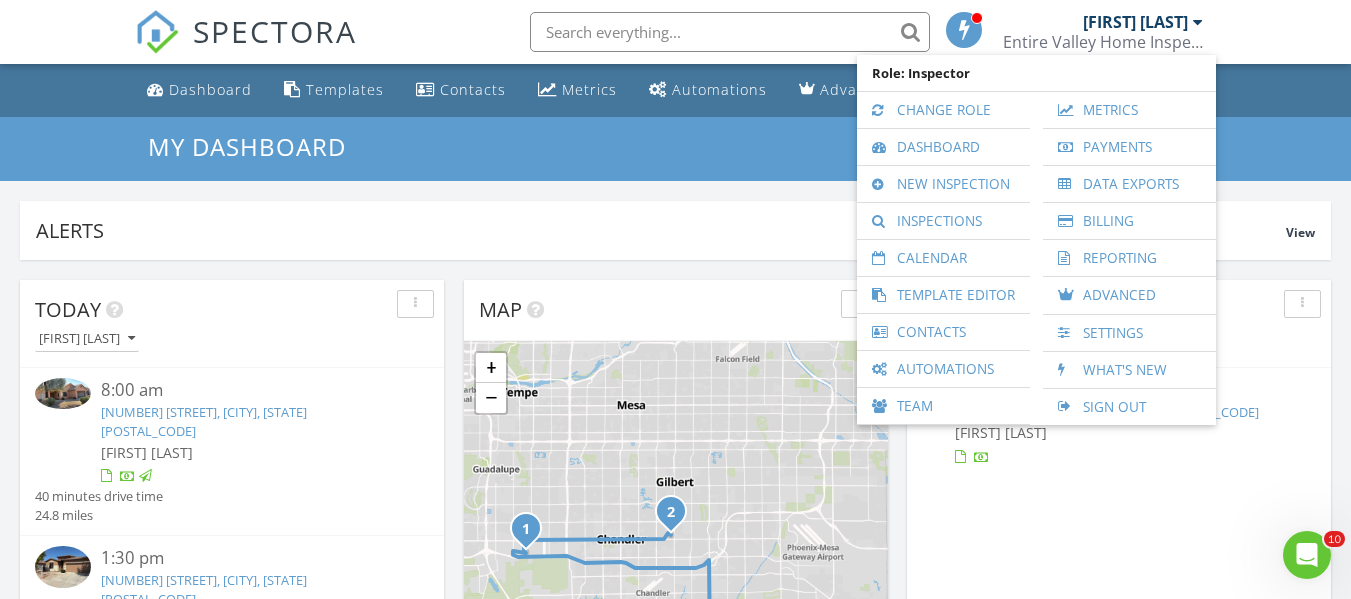 scroll, scrollTop: 0, scrollLeft: 0, axis: both 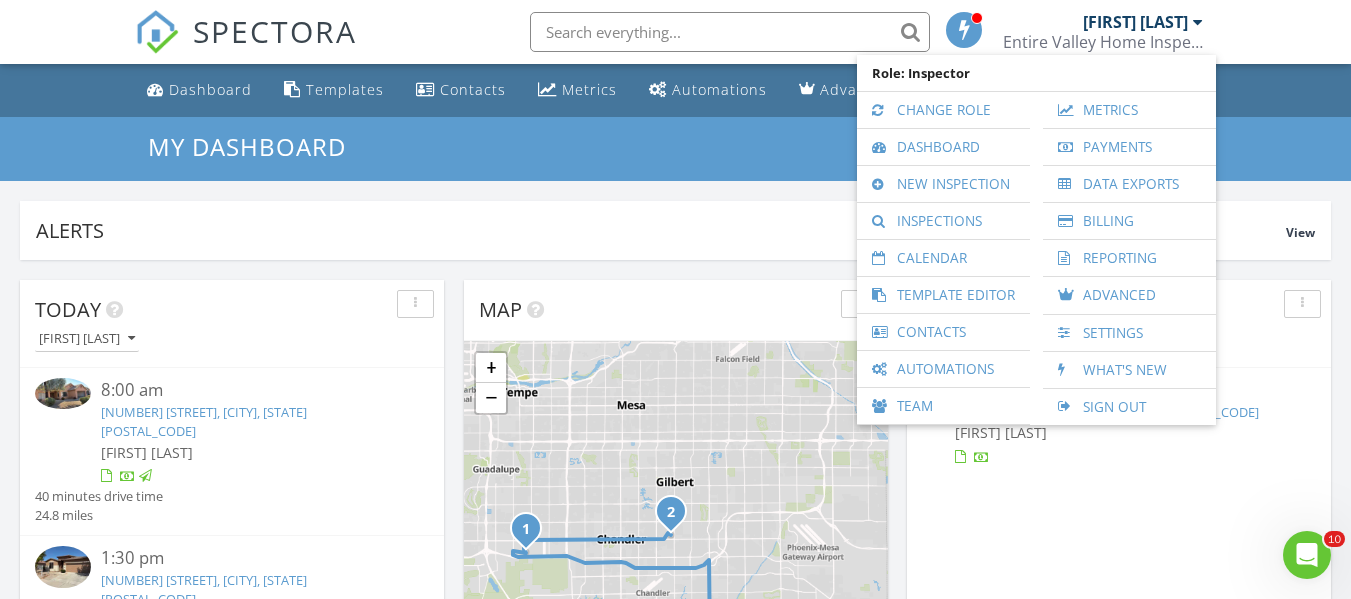 click on "SPECTORA
[FIRST] [LAST]
Entire Valley Home Inspection
Role:
Inspector
Change Role
Dashboard
New Inspection
Inspections
Calendar
Template Editor
Contacts
Automations
Team
Metrics
Payments
Data Exports
Billing
Reporting
Advanced
Settings
What's New
Sign Out" at bounding box center [675, 32] 